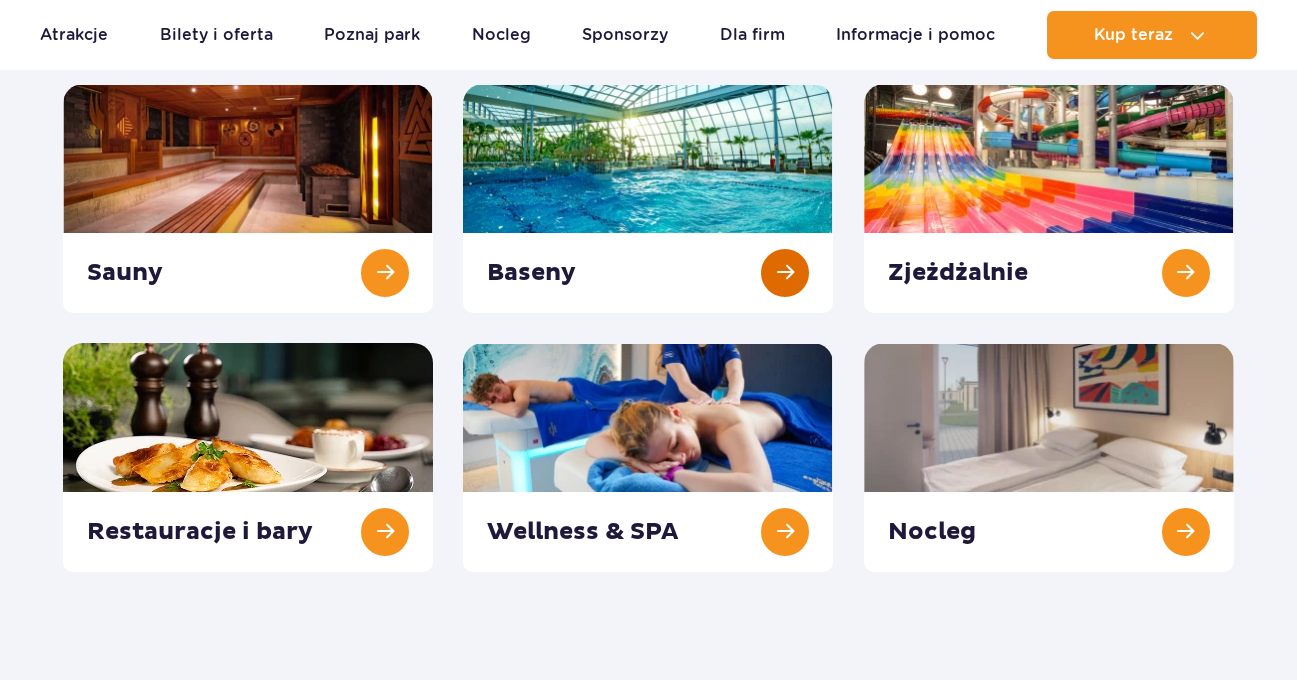 scroll, scrollTop: 300, scrollLeft: 0, axis: vertical 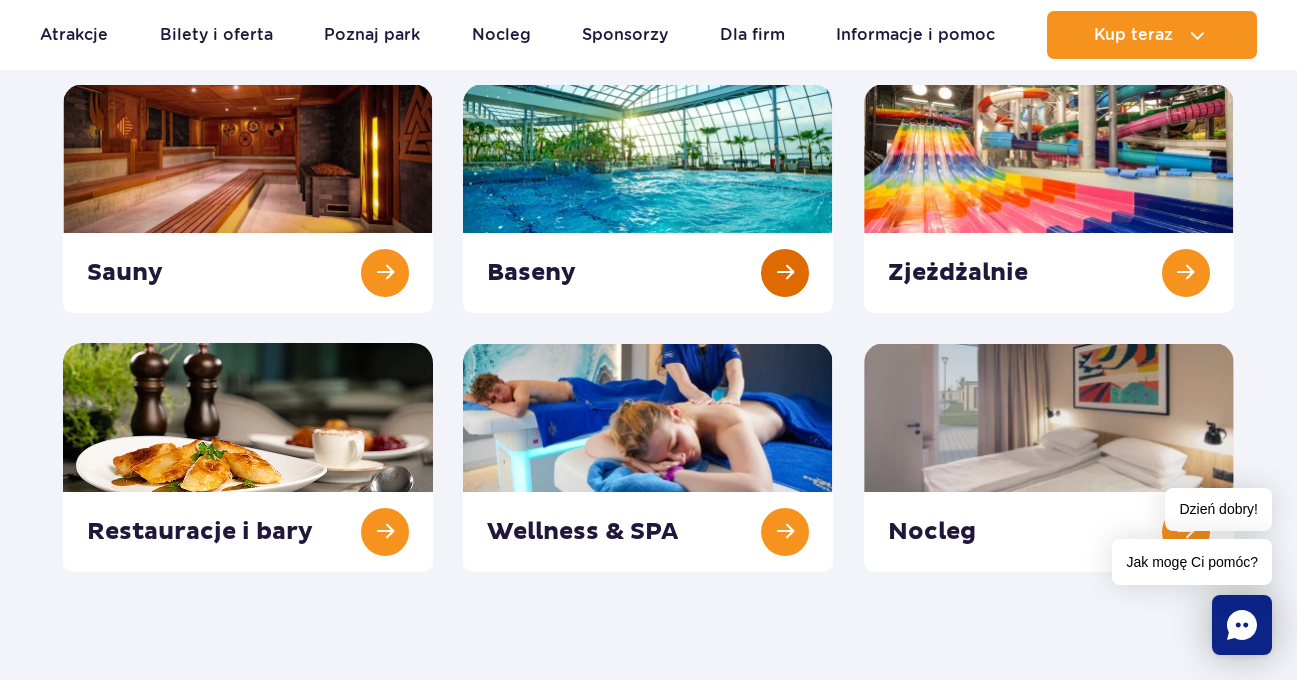 click at bounding box center (648, 198) 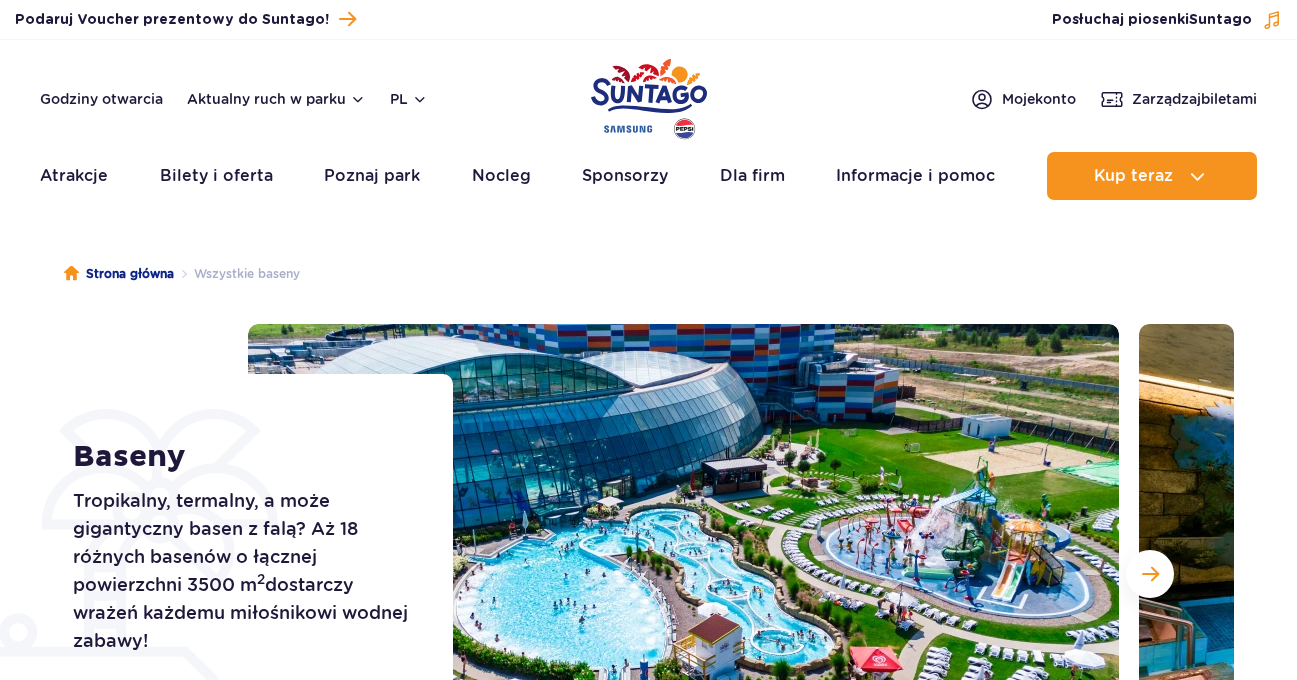 scroll, scrollTop: 0, scrollLeft: 0, axis: both 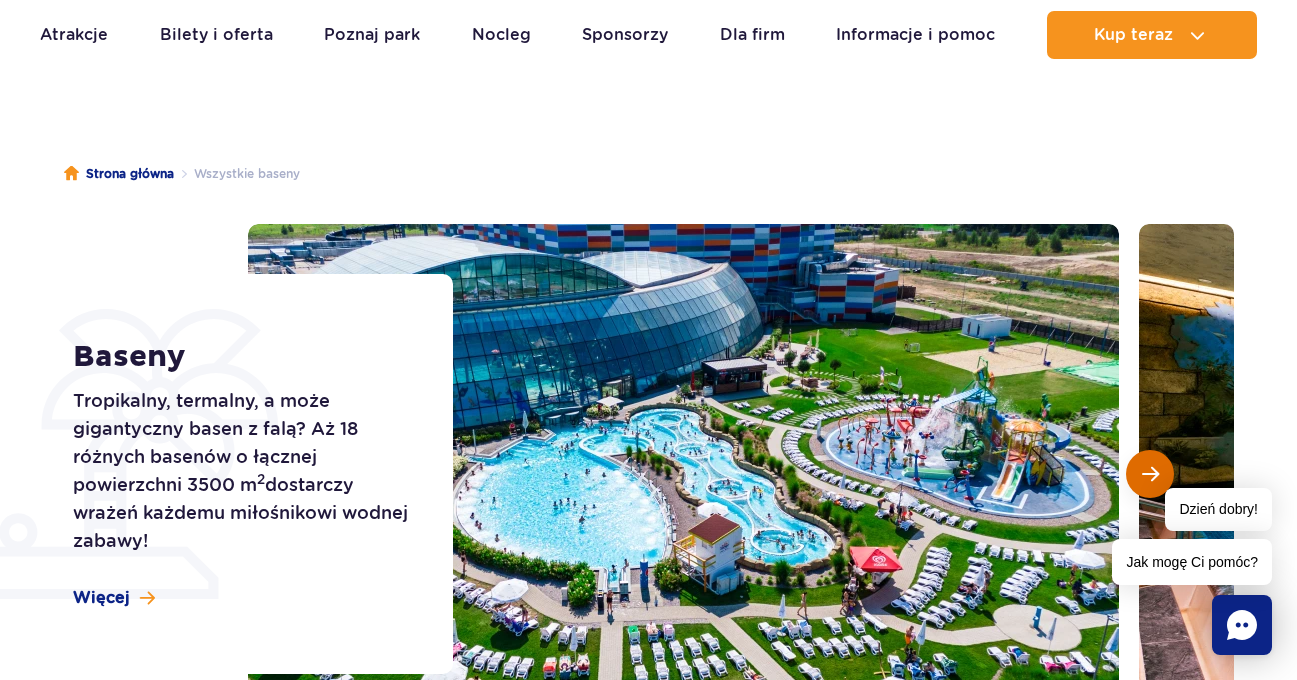 click at bounding box center [1150, 474] 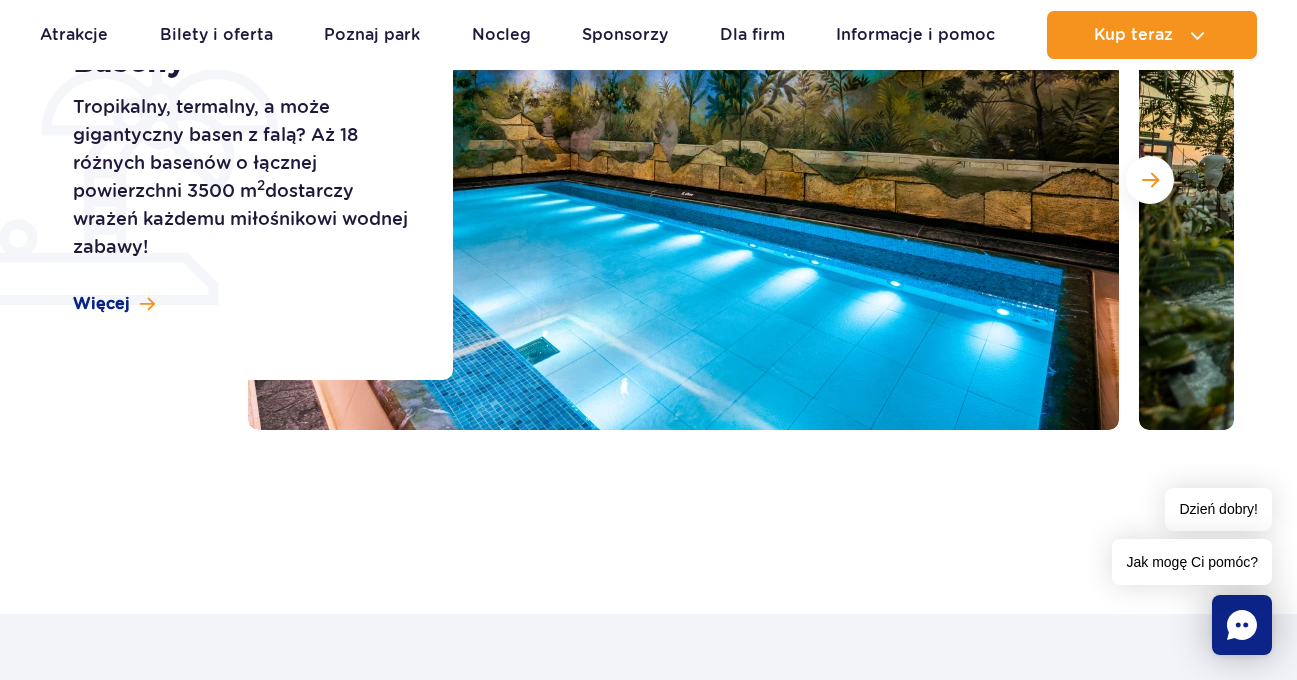 scroll, scrollTop: 200, scrollLeft: 0, axis: vertical 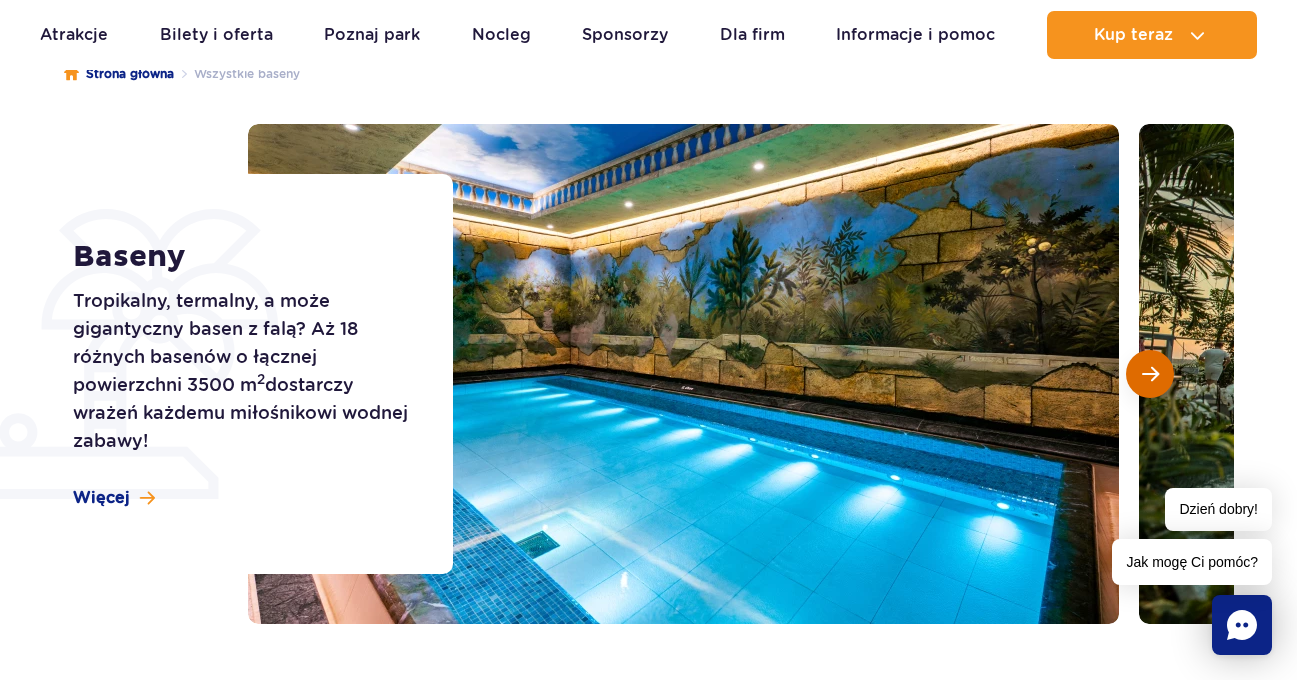 click at bounding box center (1150, 374) 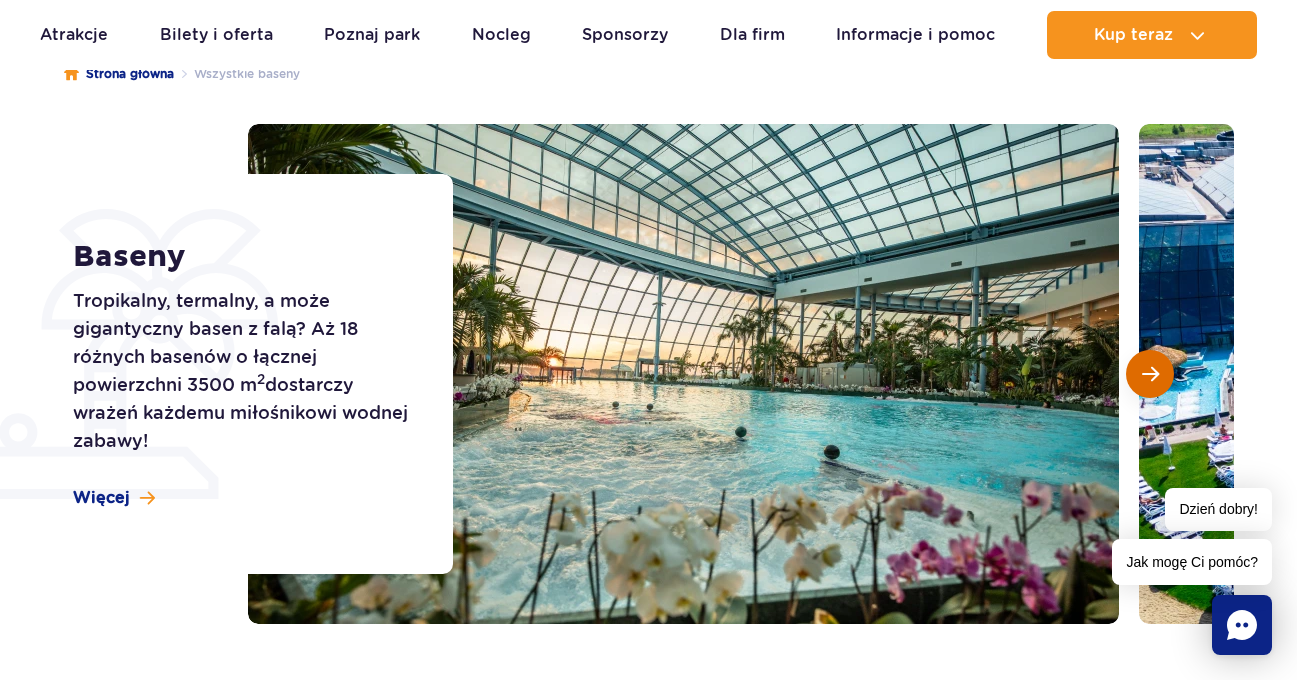 click at bounding box center [1150, 374] 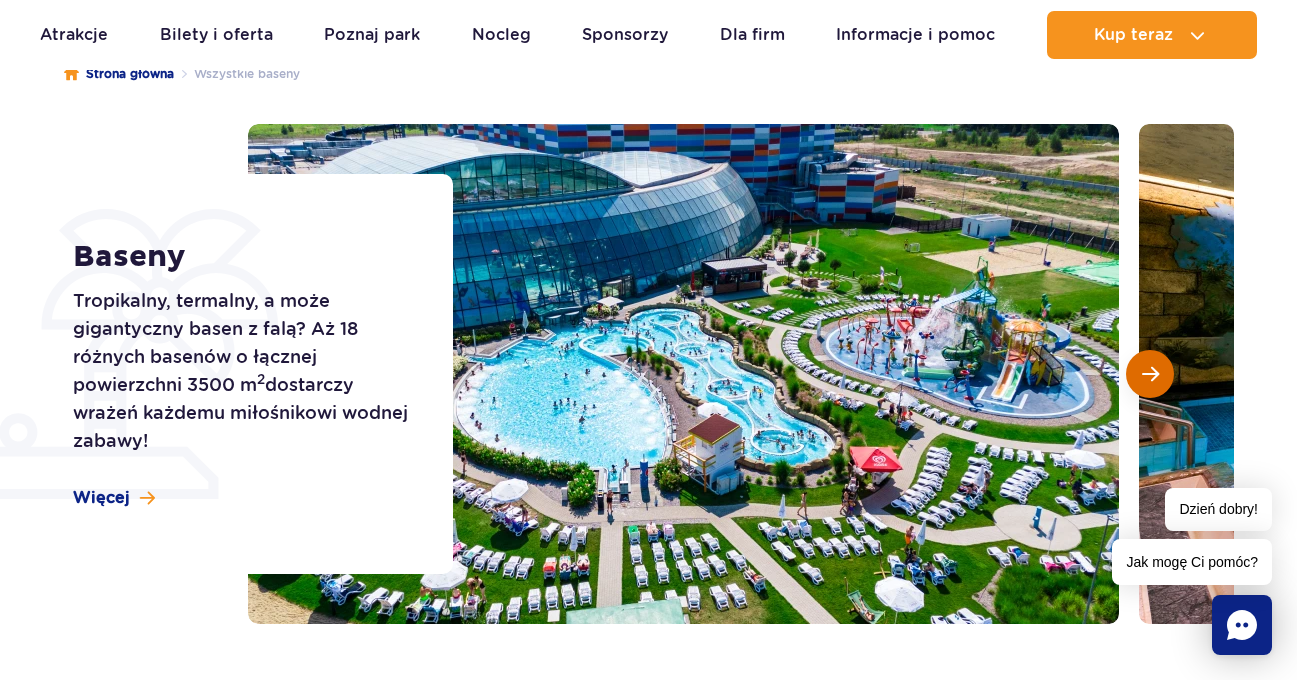 click at bounding box center (1150, 374) 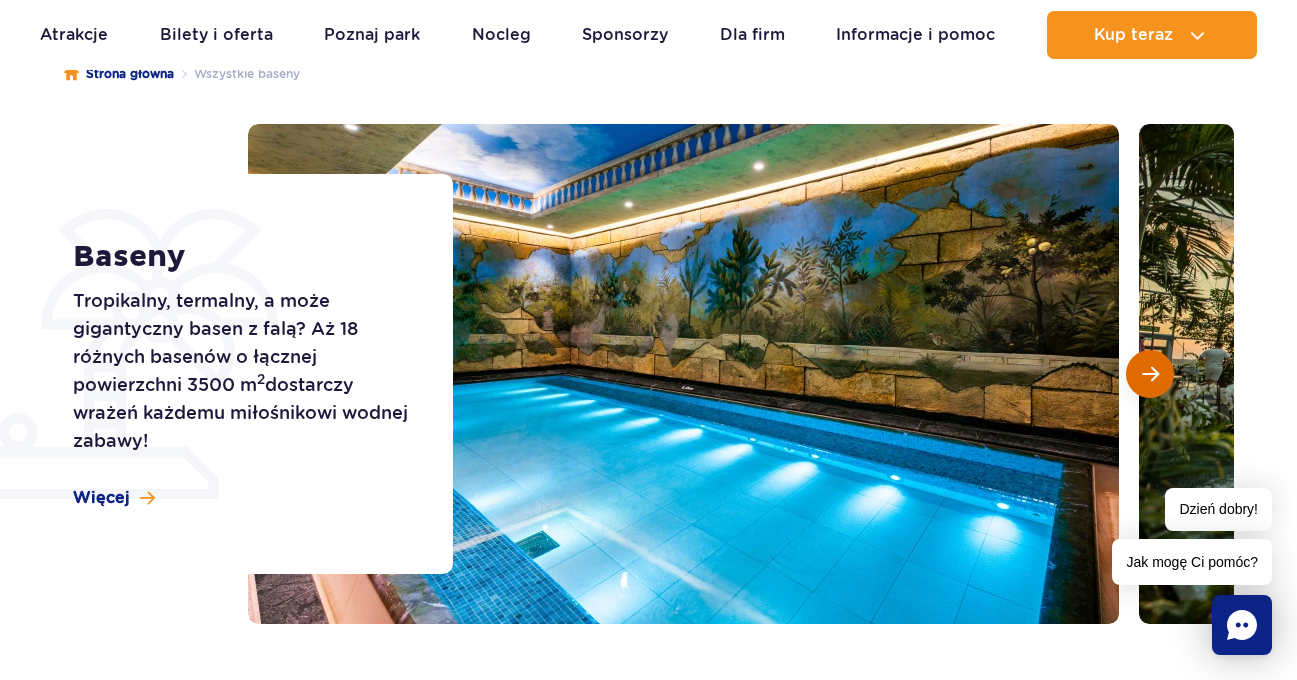 click at bounding box center (1150, 374) 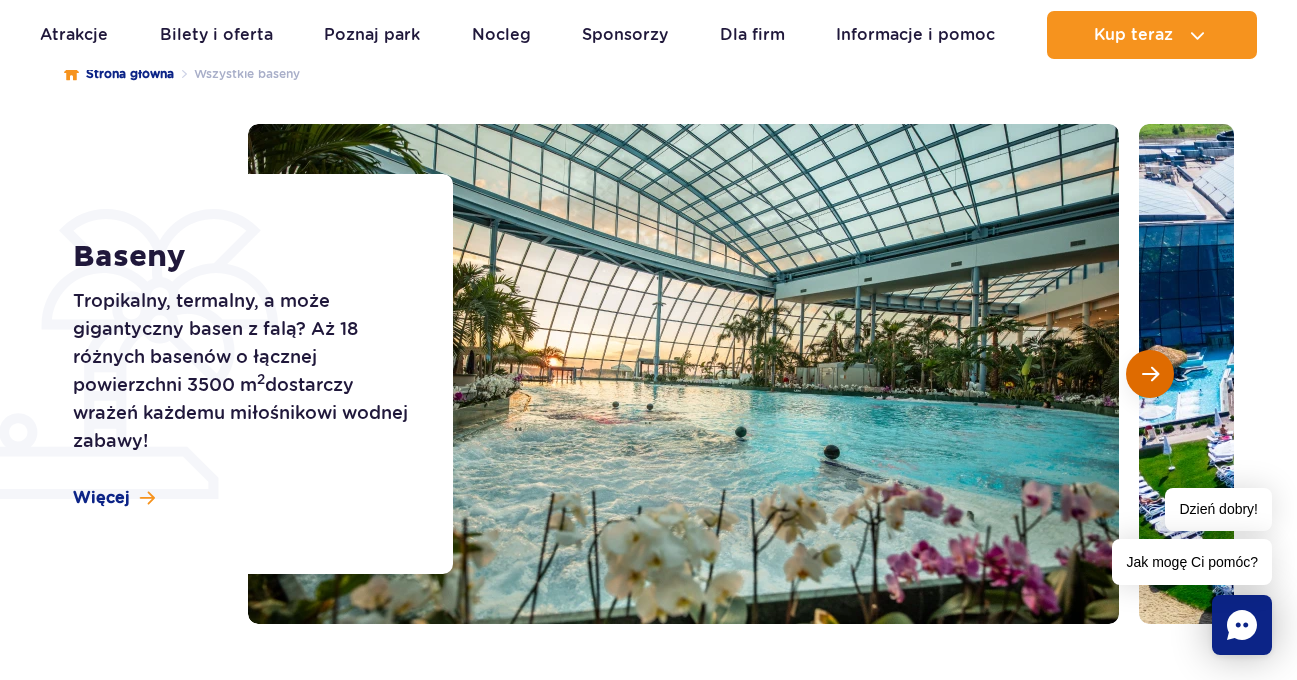 click at bounding box center [1150, 374] 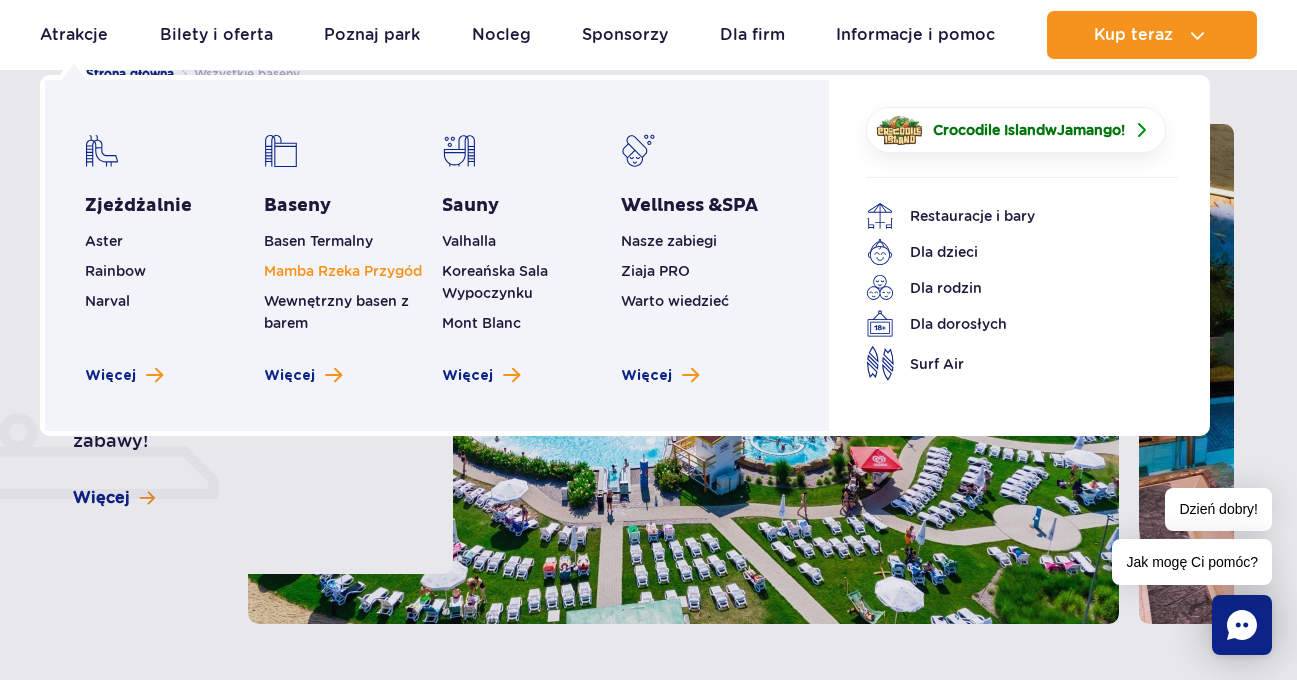click on "Mamba Rzeka Przygód" at bounding box center (343, 271) 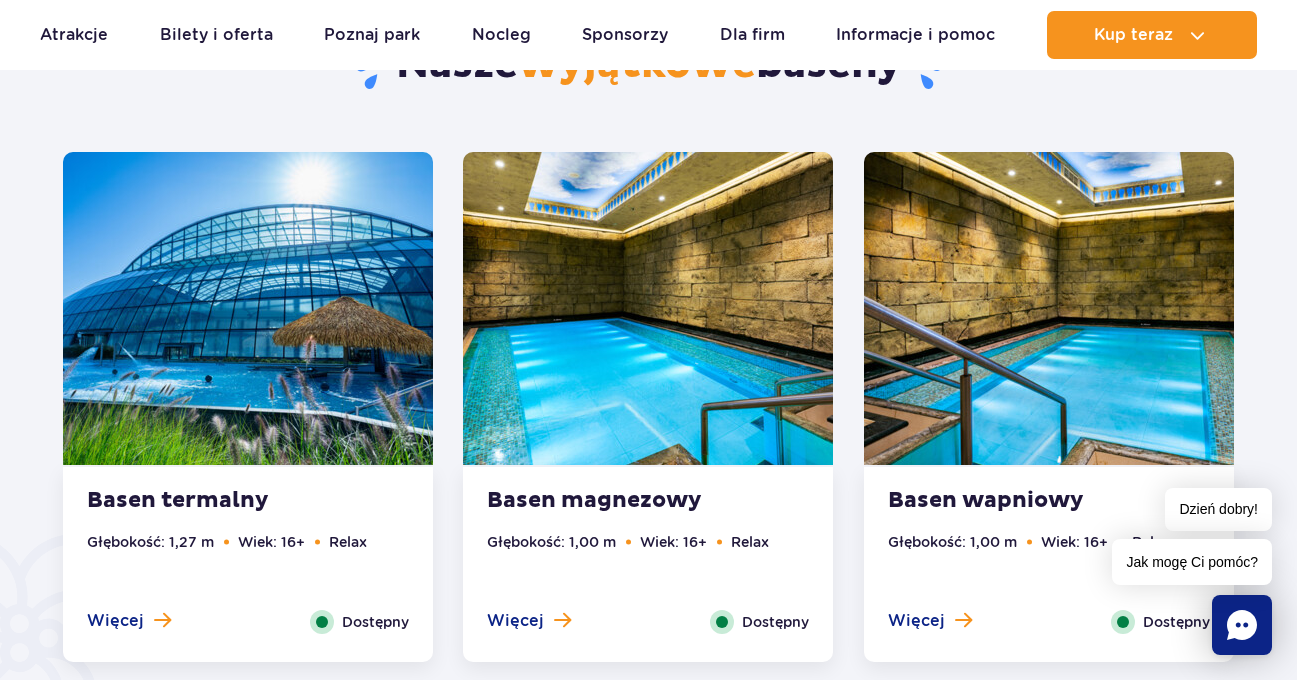 scroll, scrollTop: 900, scrollLeft: 0, axis: vertical 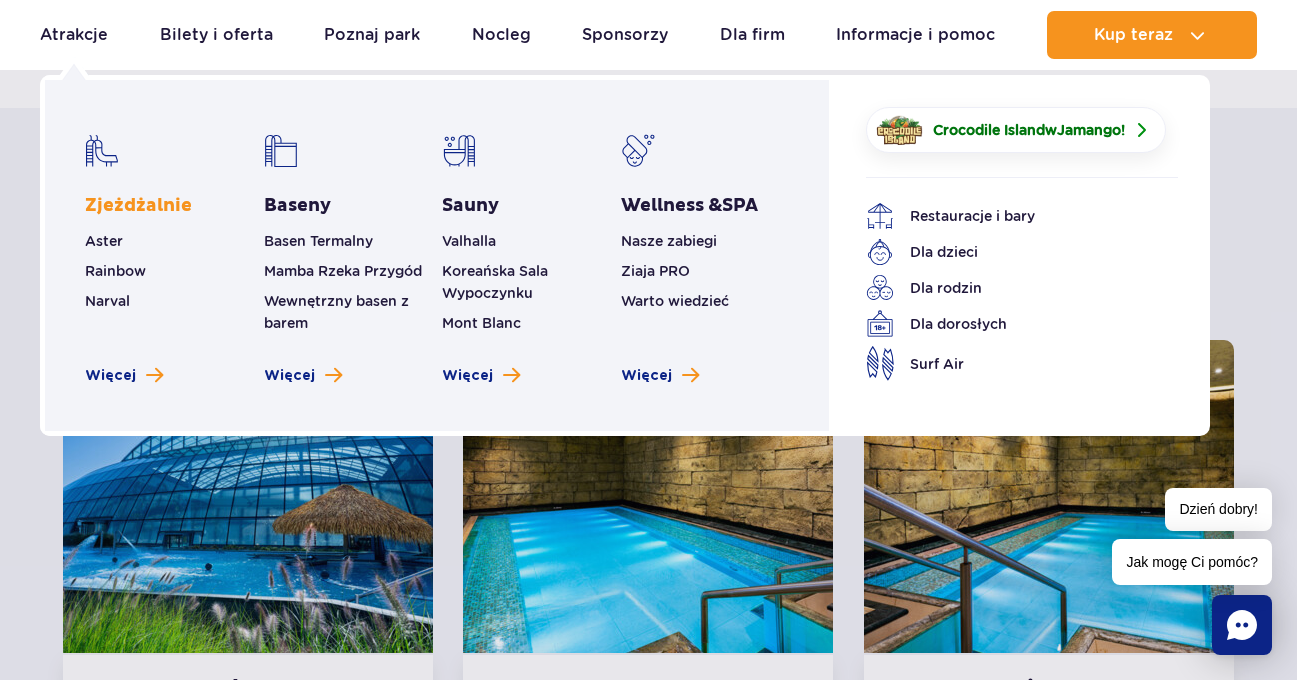 click on "Zjeżdżalnie" at bounding box center (138, 206) 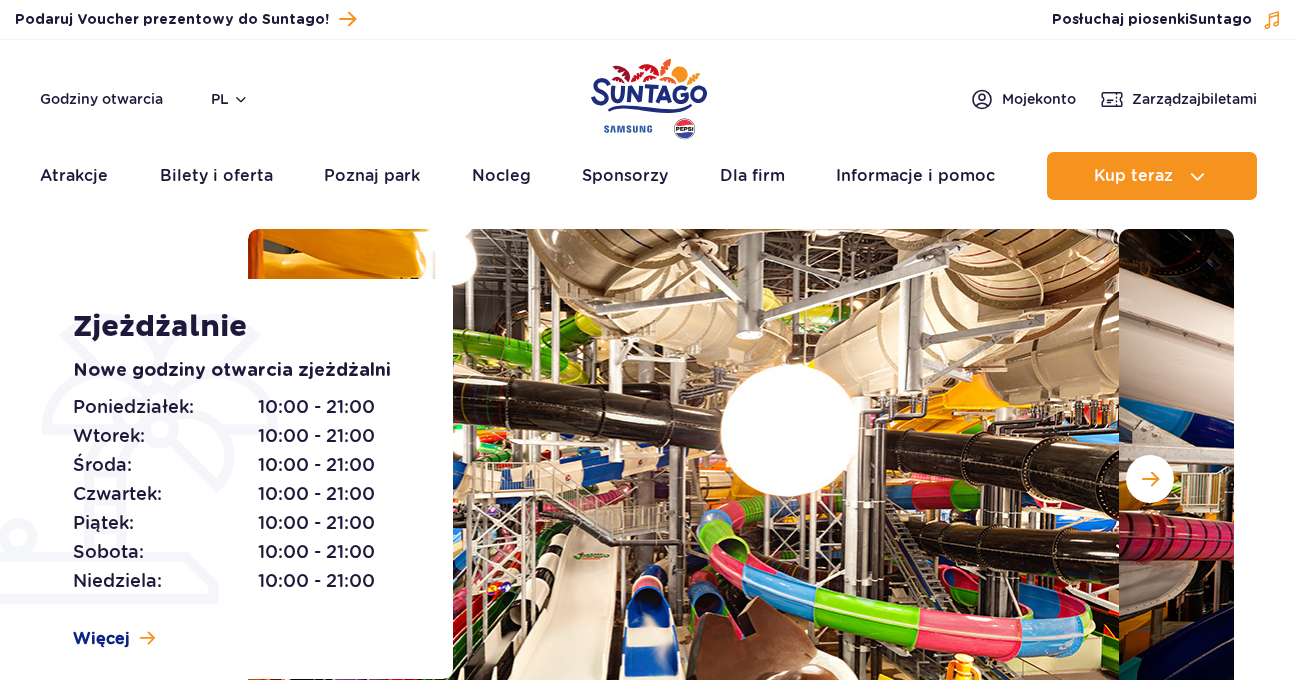 scroll, scrollTop: 0, scrollLeft: 0, axis: both 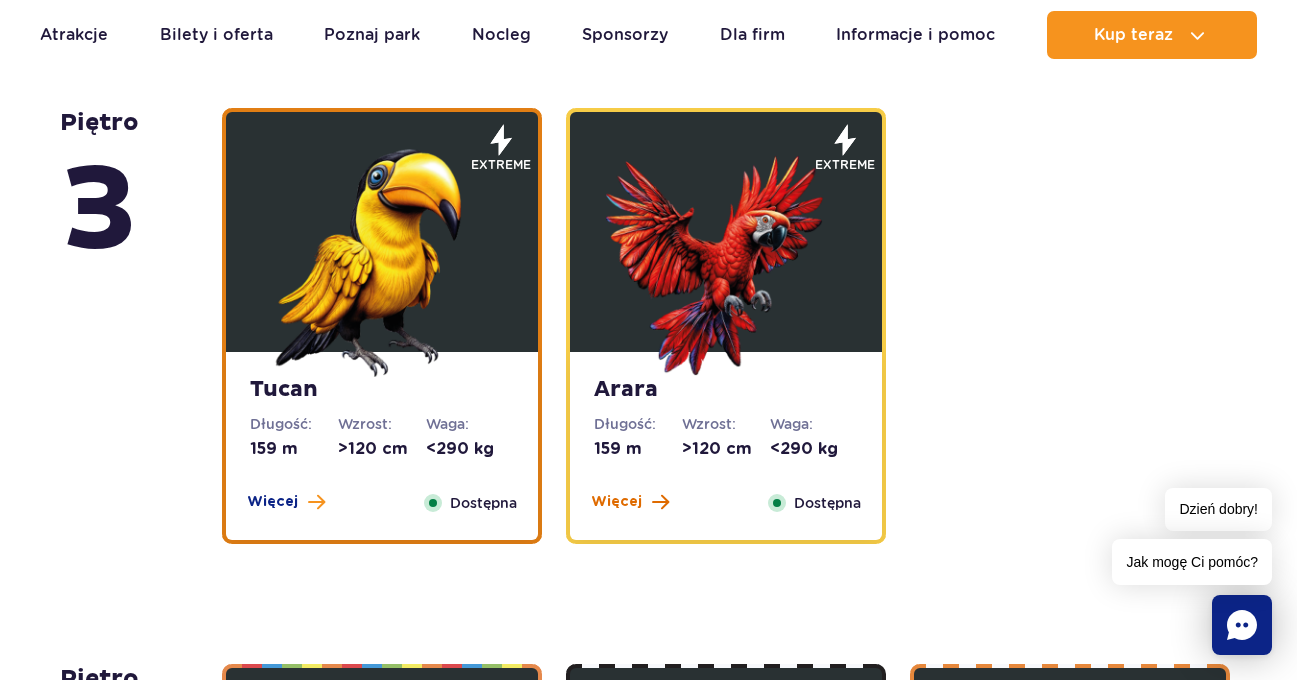 click on "Więcej" at bounding box center (630, 502) 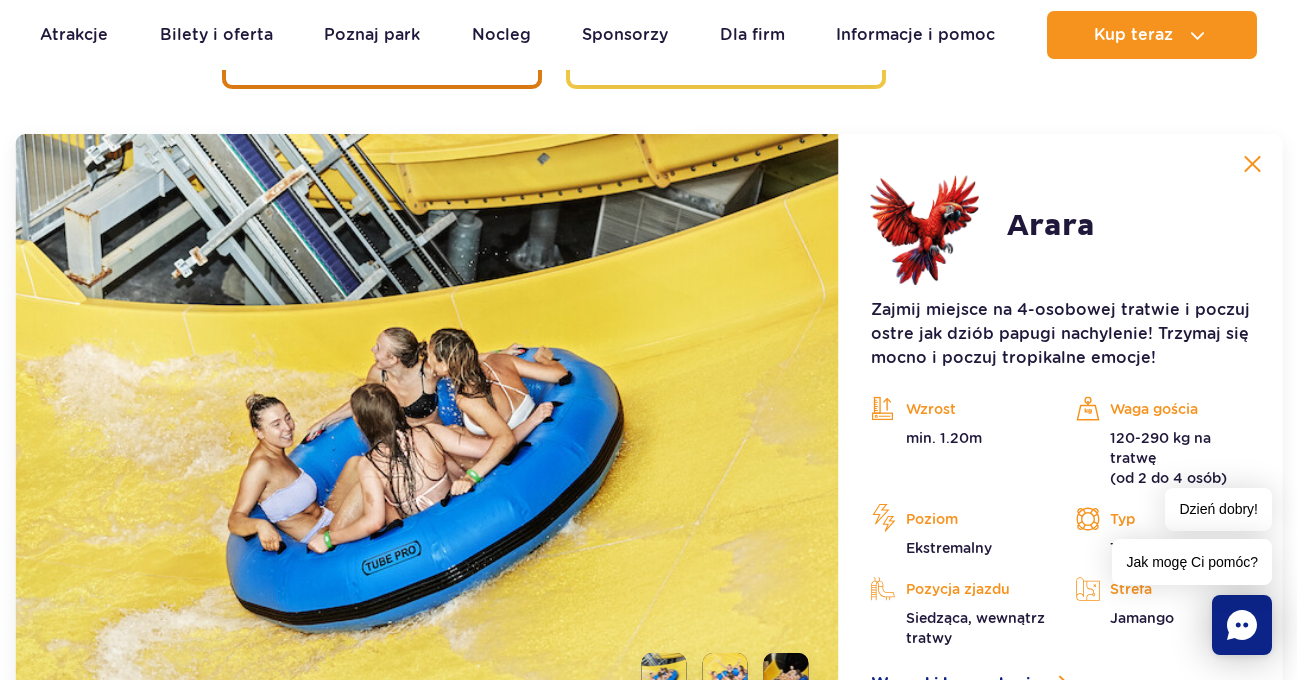 scroll, scrollTop: 3269, scrollLeft: 0, axis: vertical 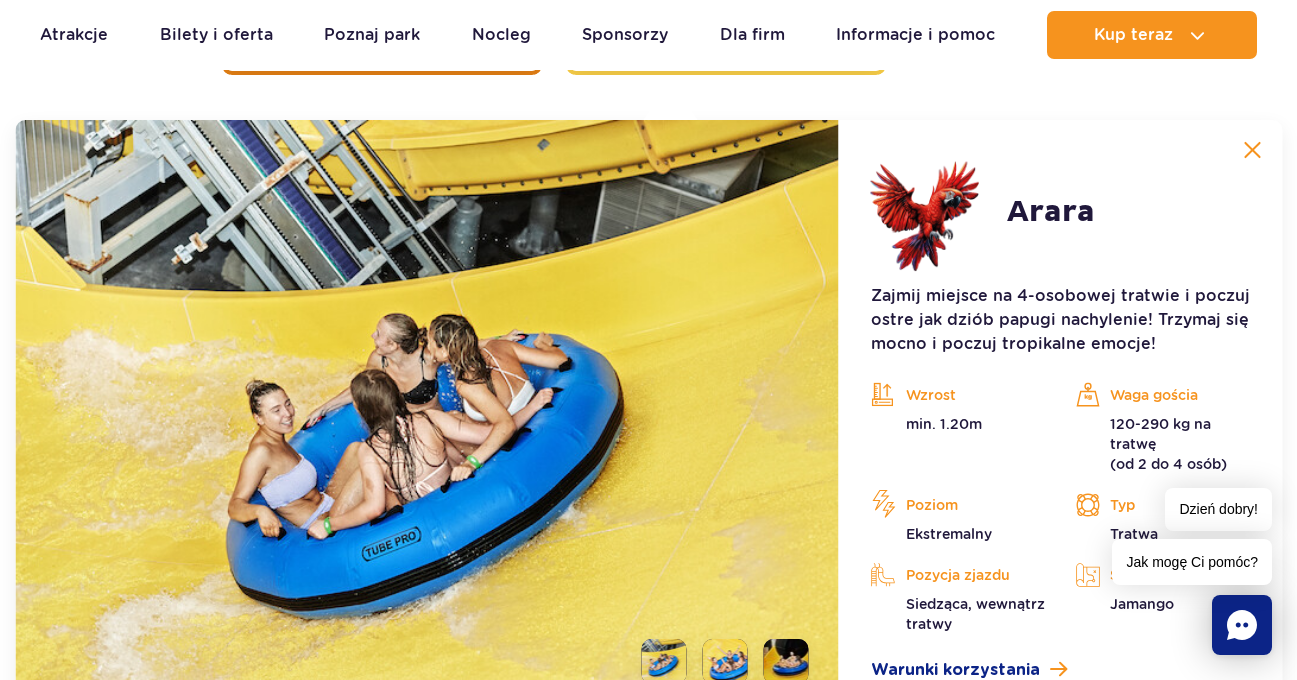 click at bounding box center (1252, 150) 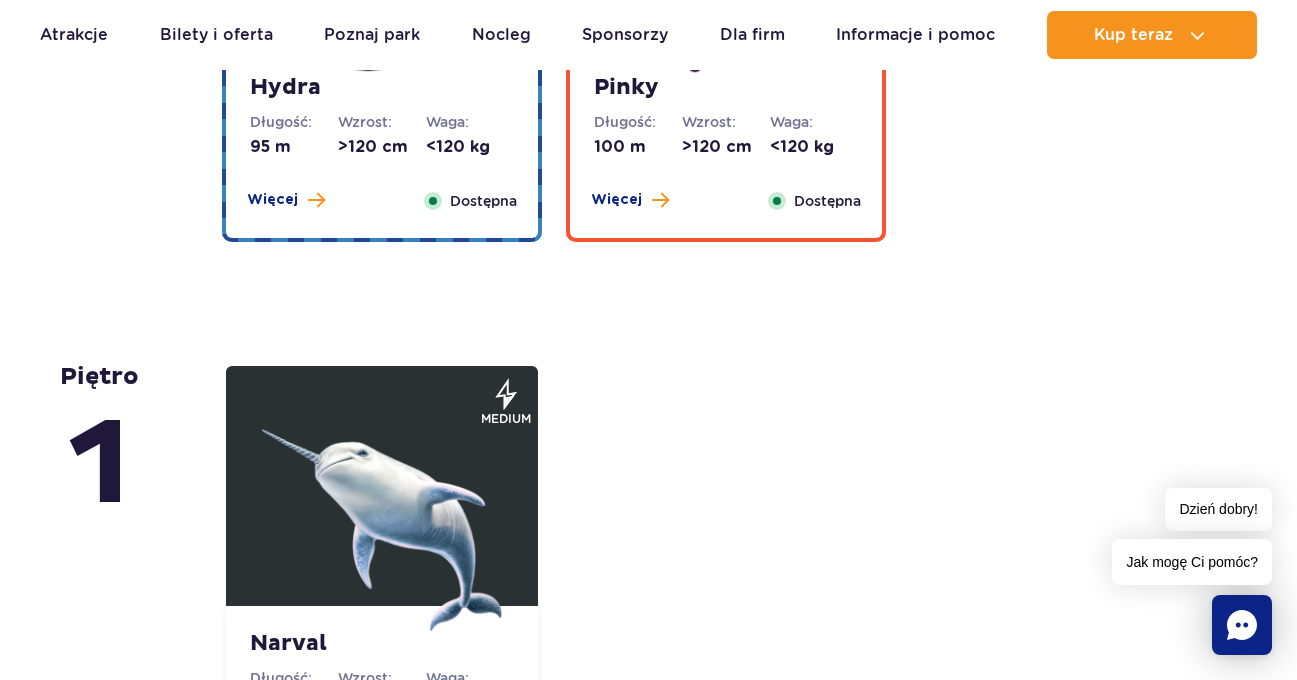 scroll, scrollTop: 4369, scrollLeft: 0, axis: vertical 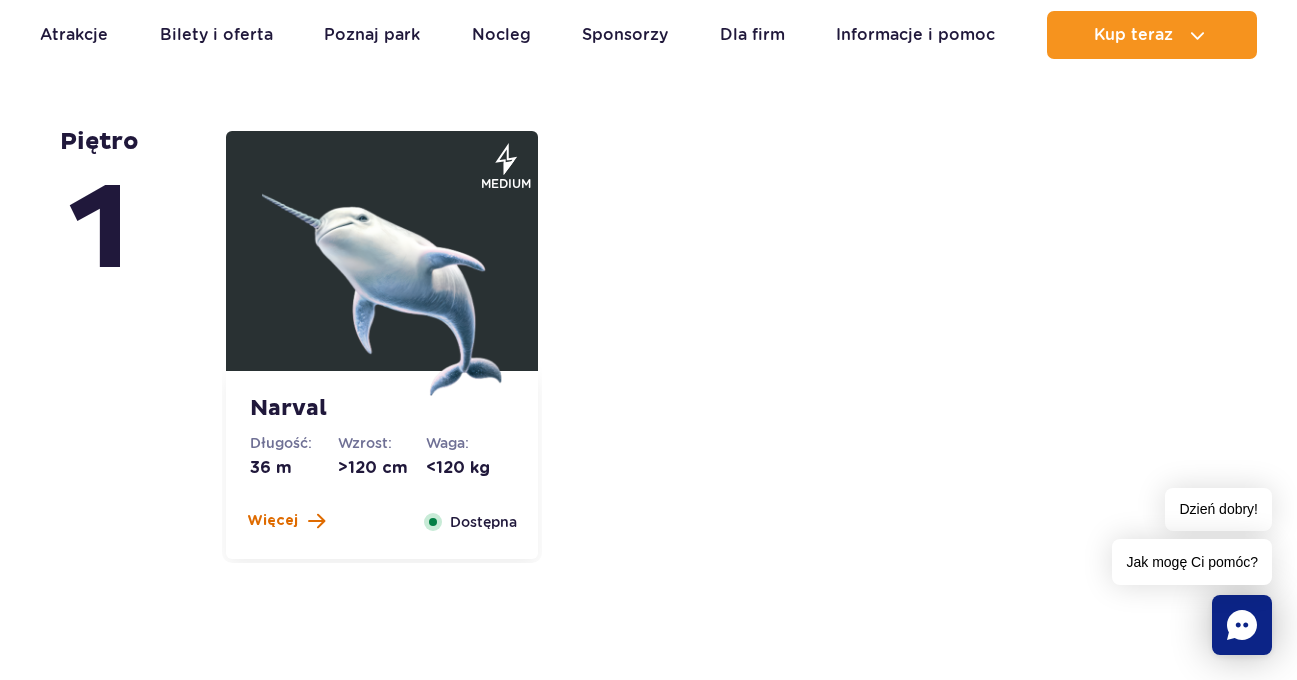 click on "Więcej" at bounding box center [272, 521] 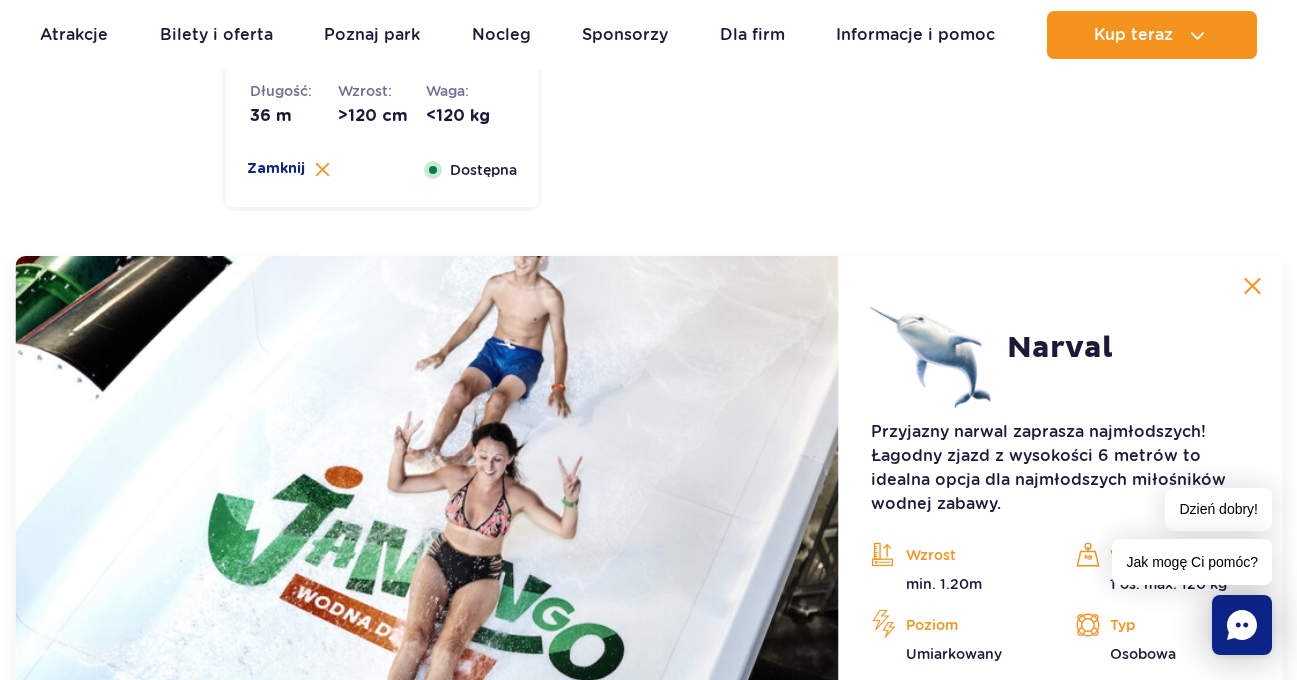 scroll, scrollTop: 4857, scrollLeft: 0, axis: vertical 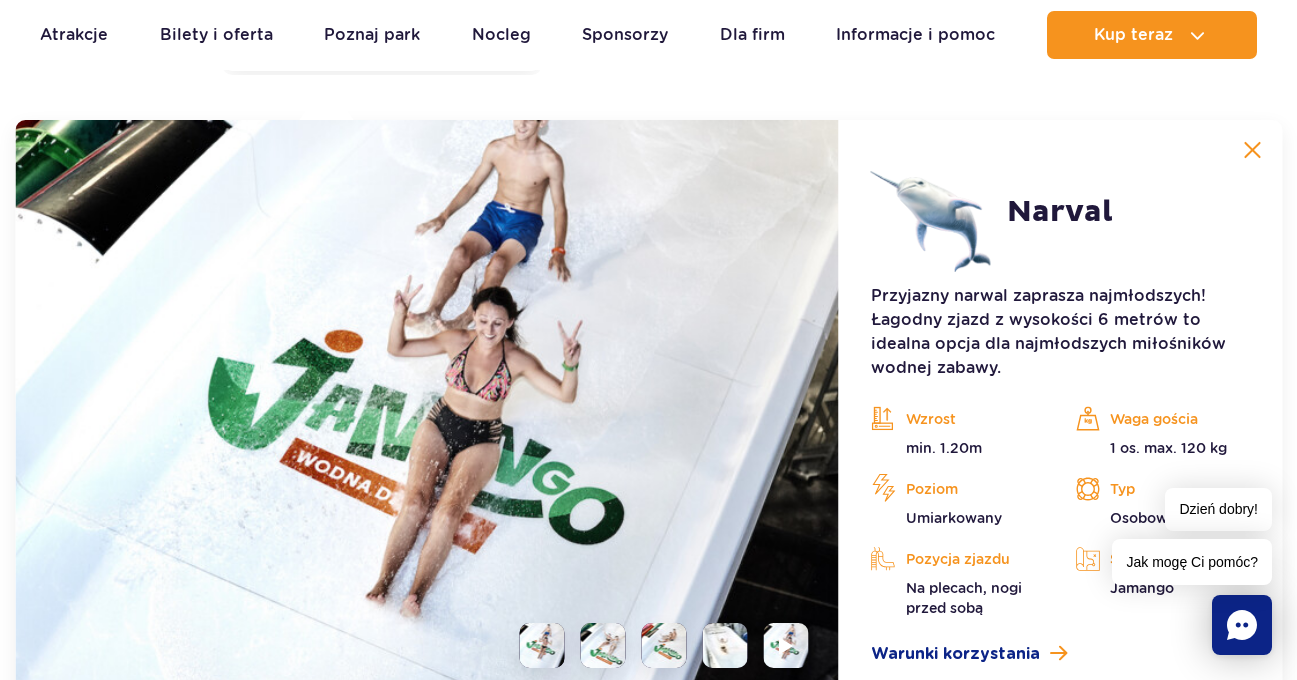 click at bounding box center (603, 645) 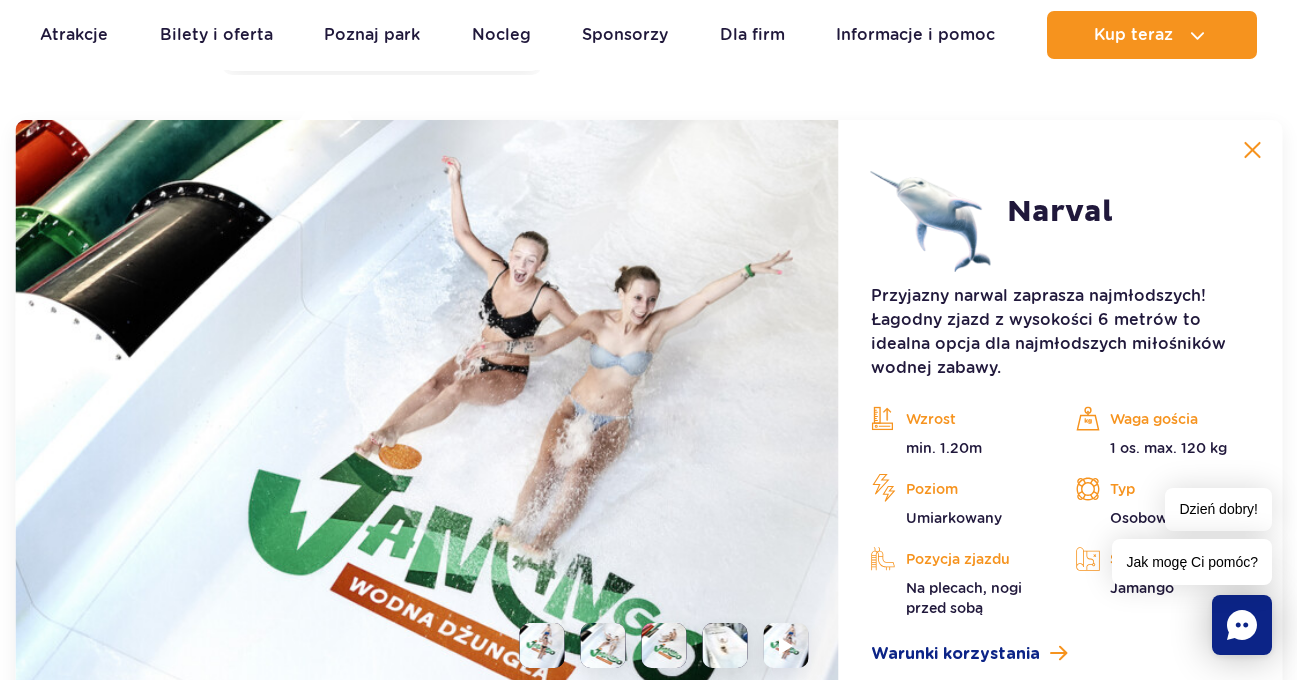 click at bounding box center [664, 645] 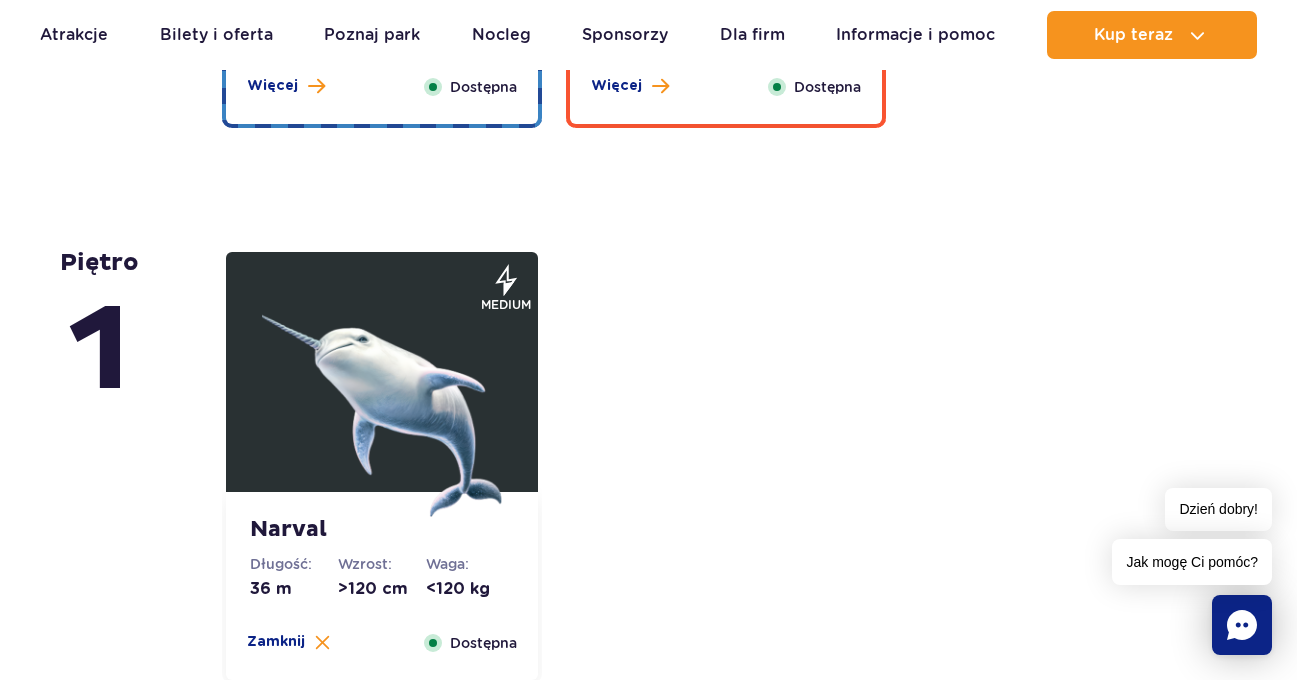 scroll, scrollTop: 4057, scrollLeft: 0, axis: vertical 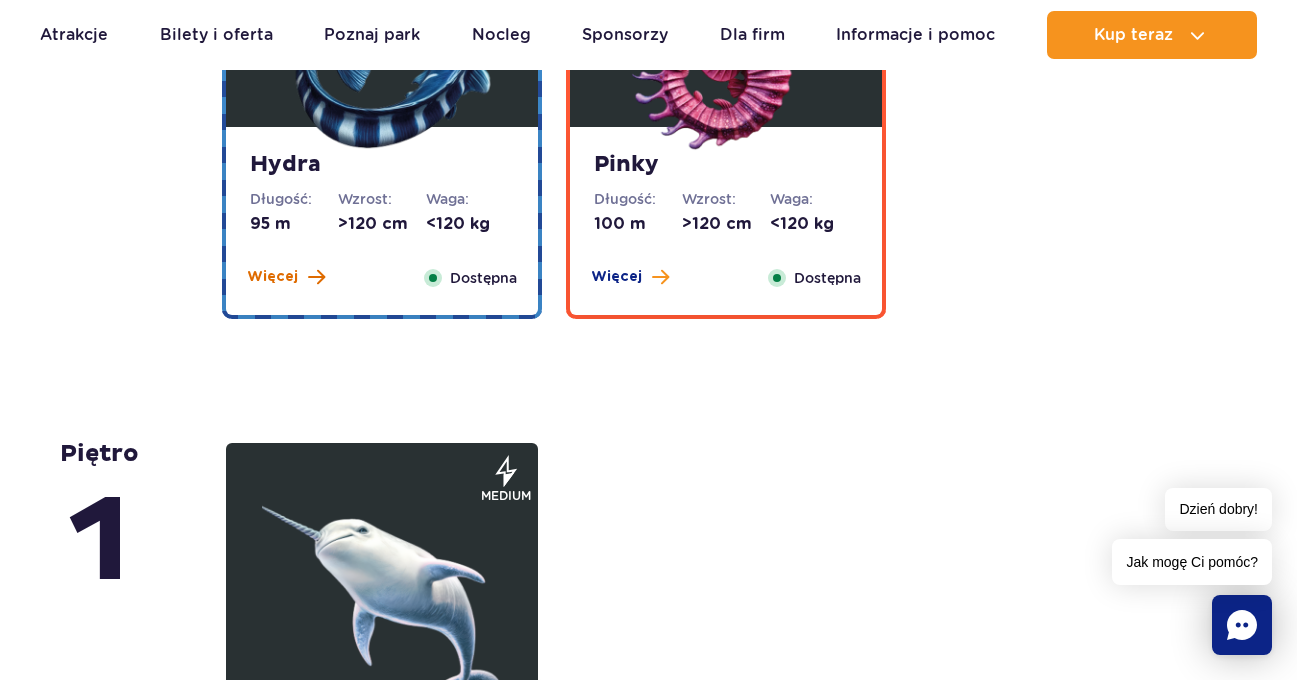 click on "Więcej" at bounding box center (286, 277) 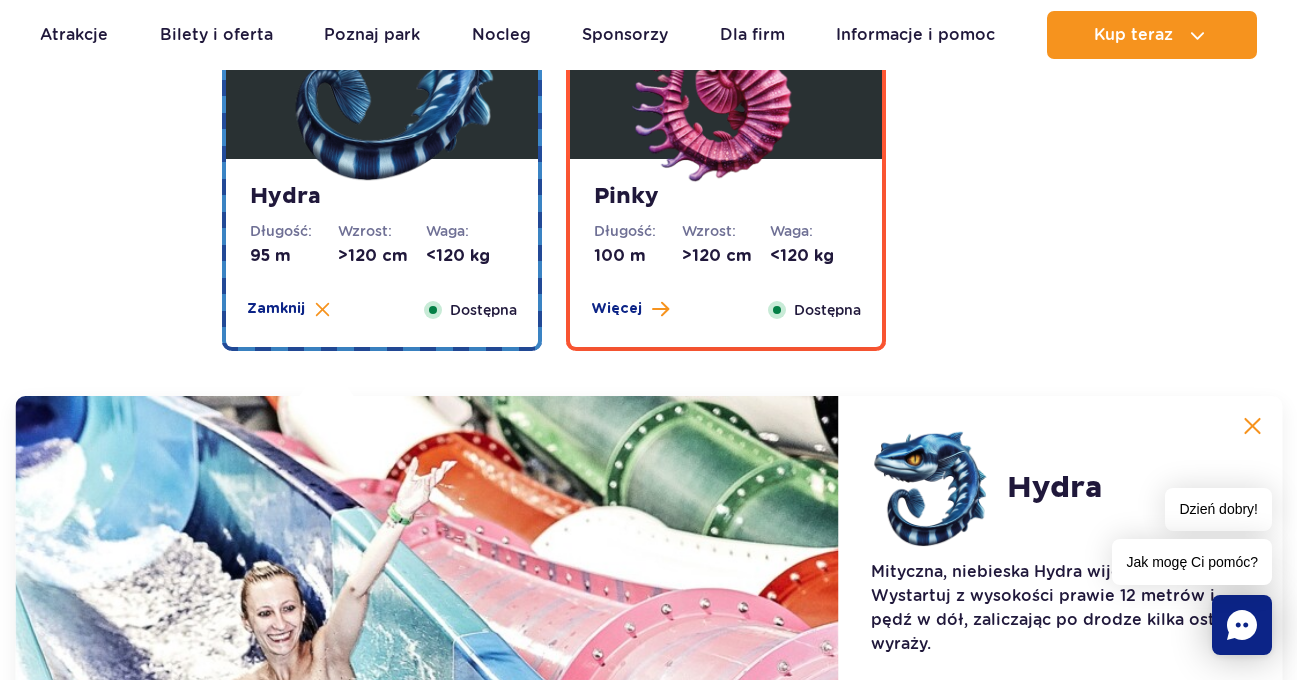 scroll, scrollTop: 4001, scrollLeft: 0, axis: vertical 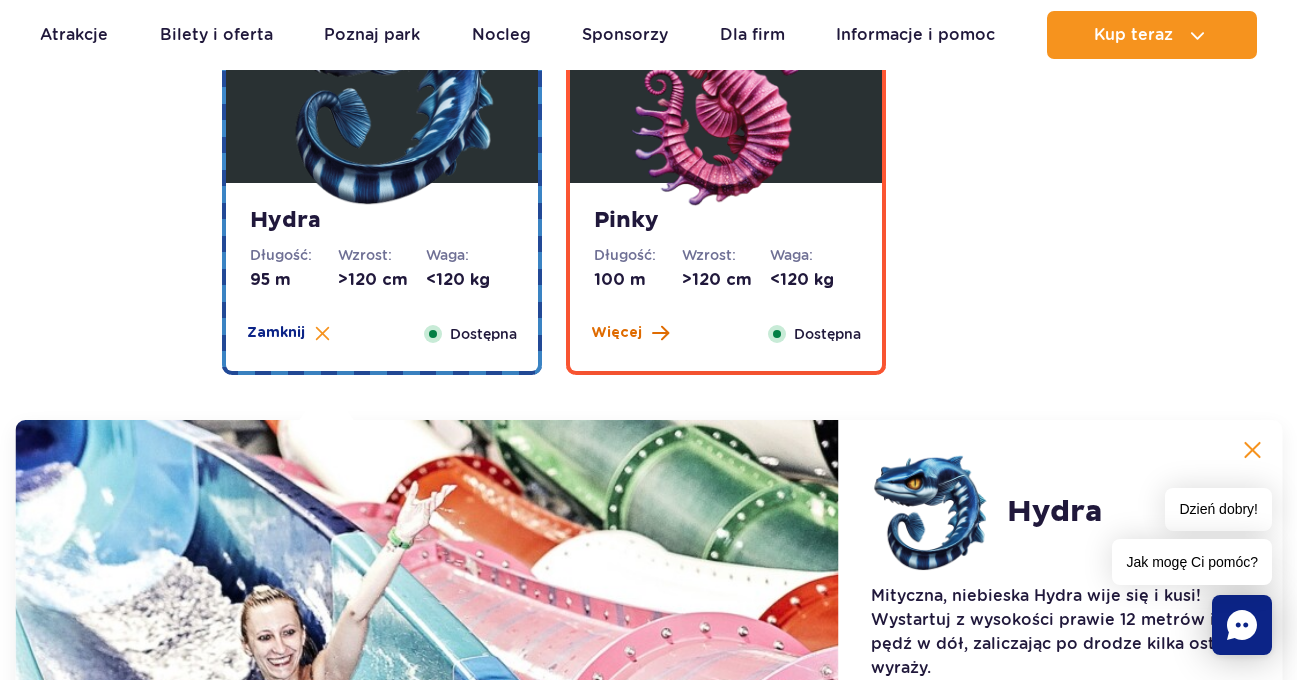 click on "Więcej" at bounding box center [616, 333] 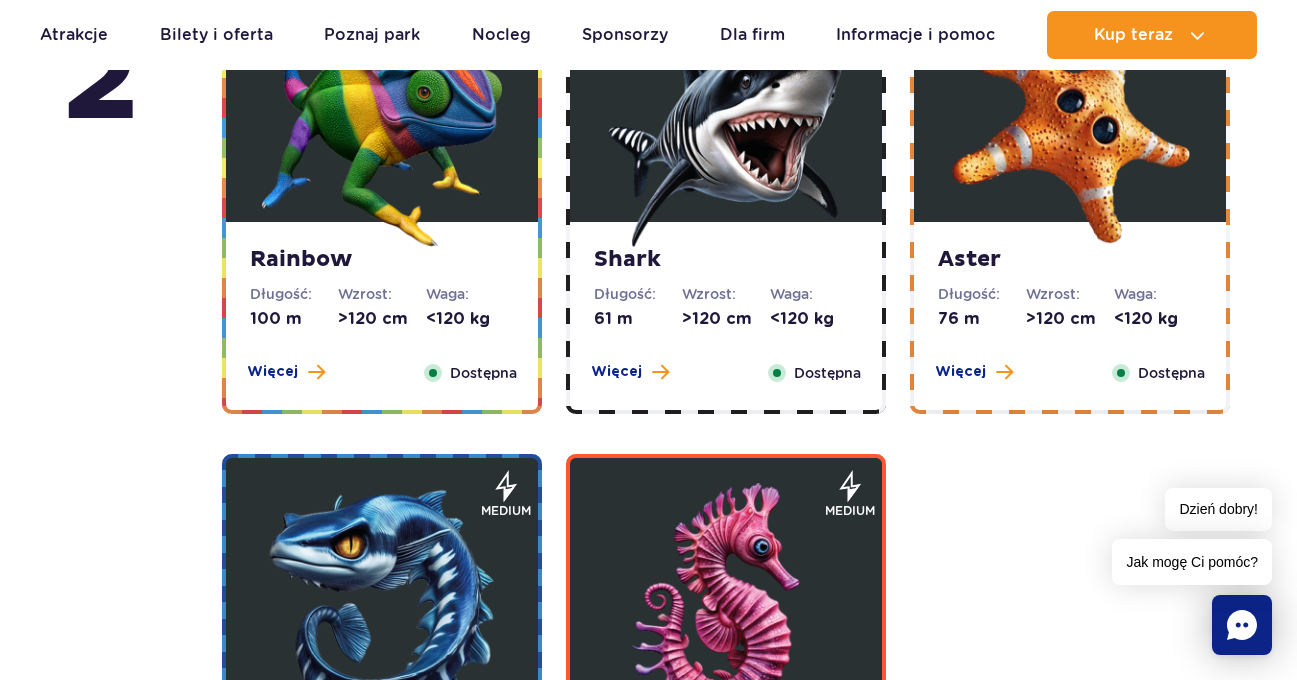 scroll, scrollTop: 3301, scrollLeft: 0, axis: vertical 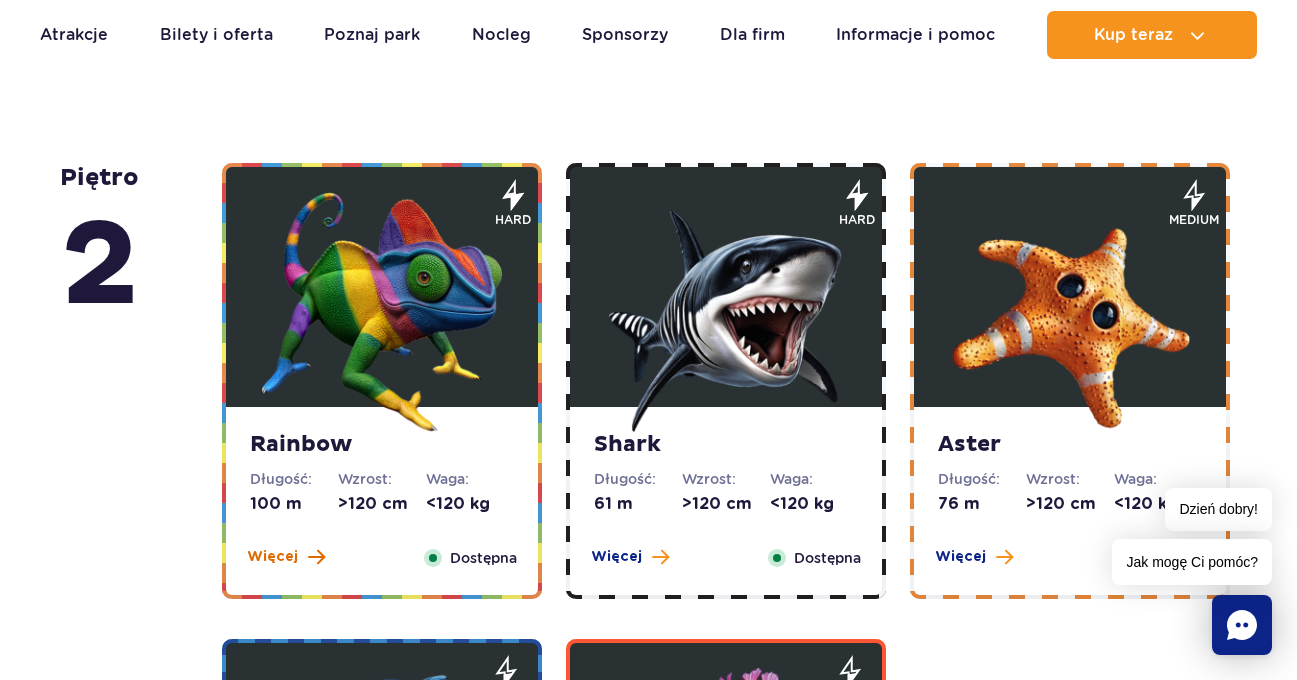 click on "Więcej" at bounding box center [272, 557] 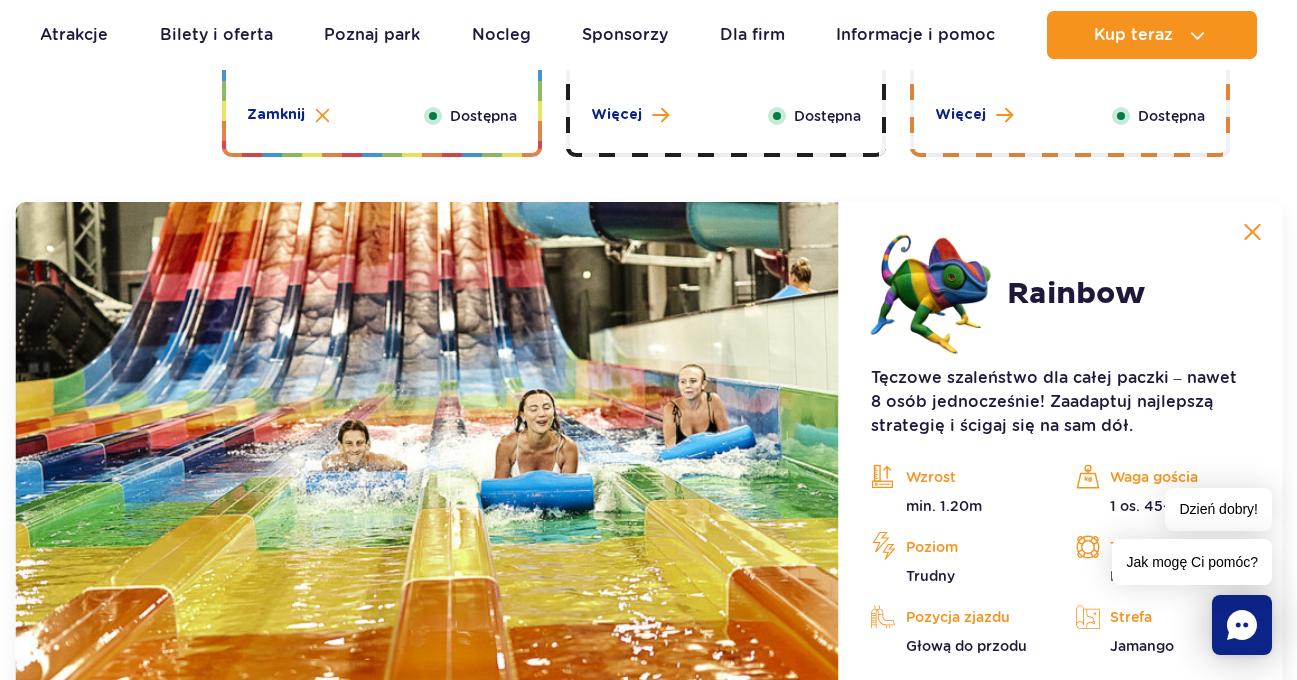 scroll, scrollTop: 3525, scrollLeft: 0, axis: vertical 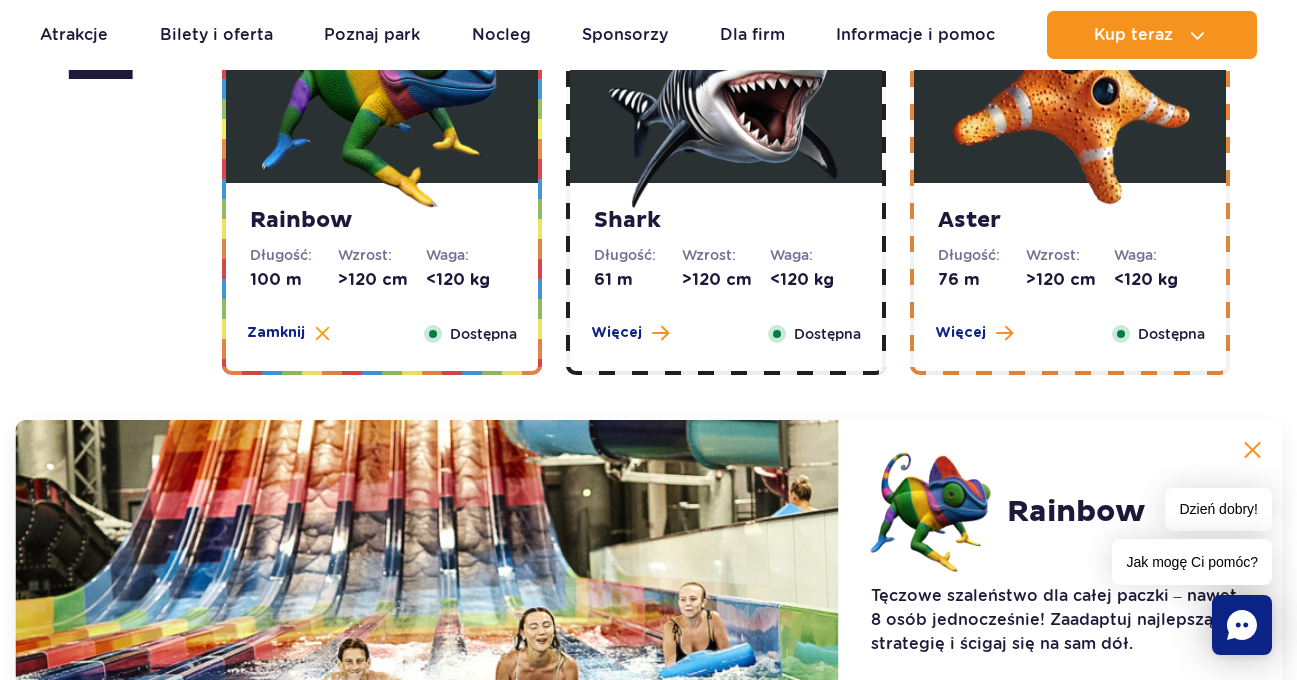 click on "Więcej
Zamknij" at bounding box center [630, 334] 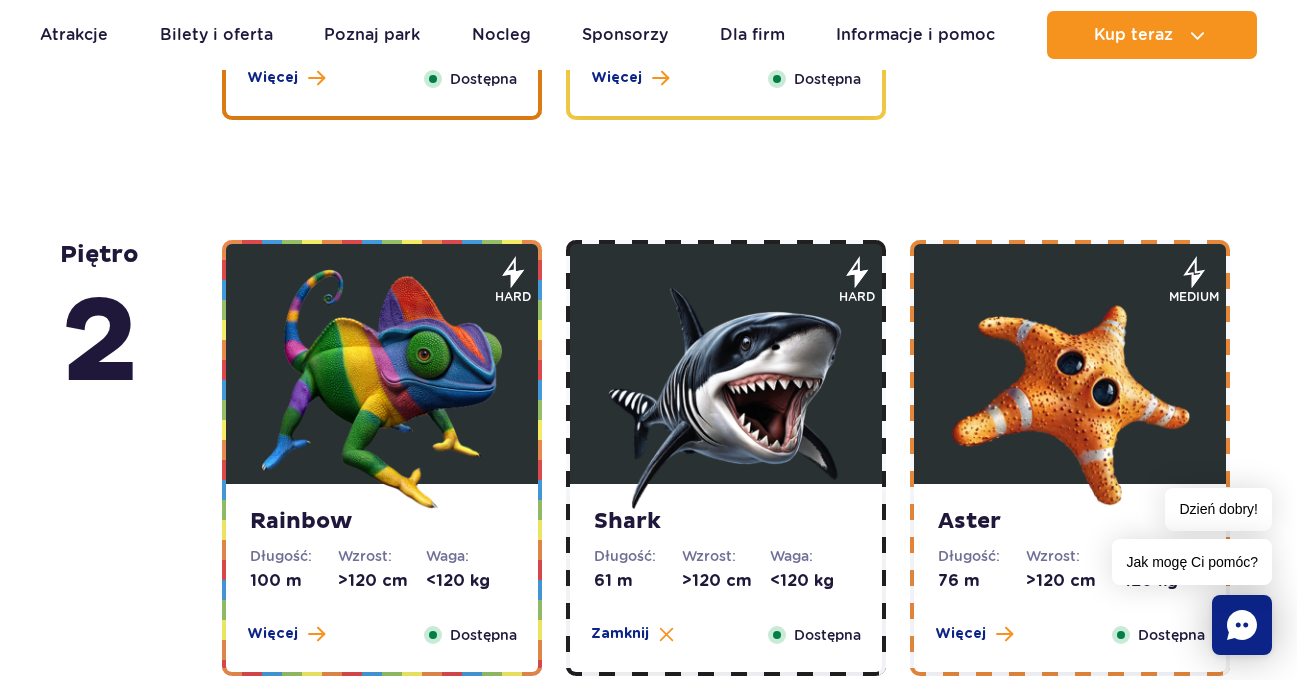 scroll, scrollTop: 2925, scrollLeft: 0, axis: vertical 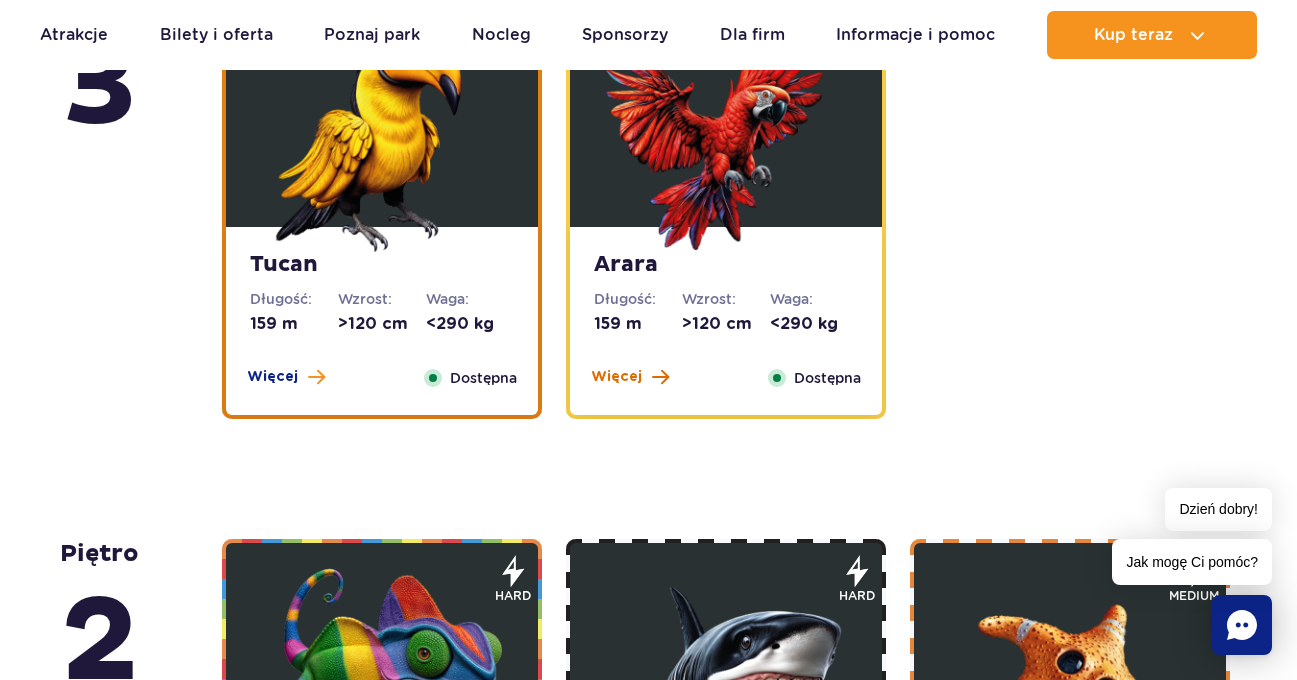click on "Więcej" at bounding box center (616, 377) 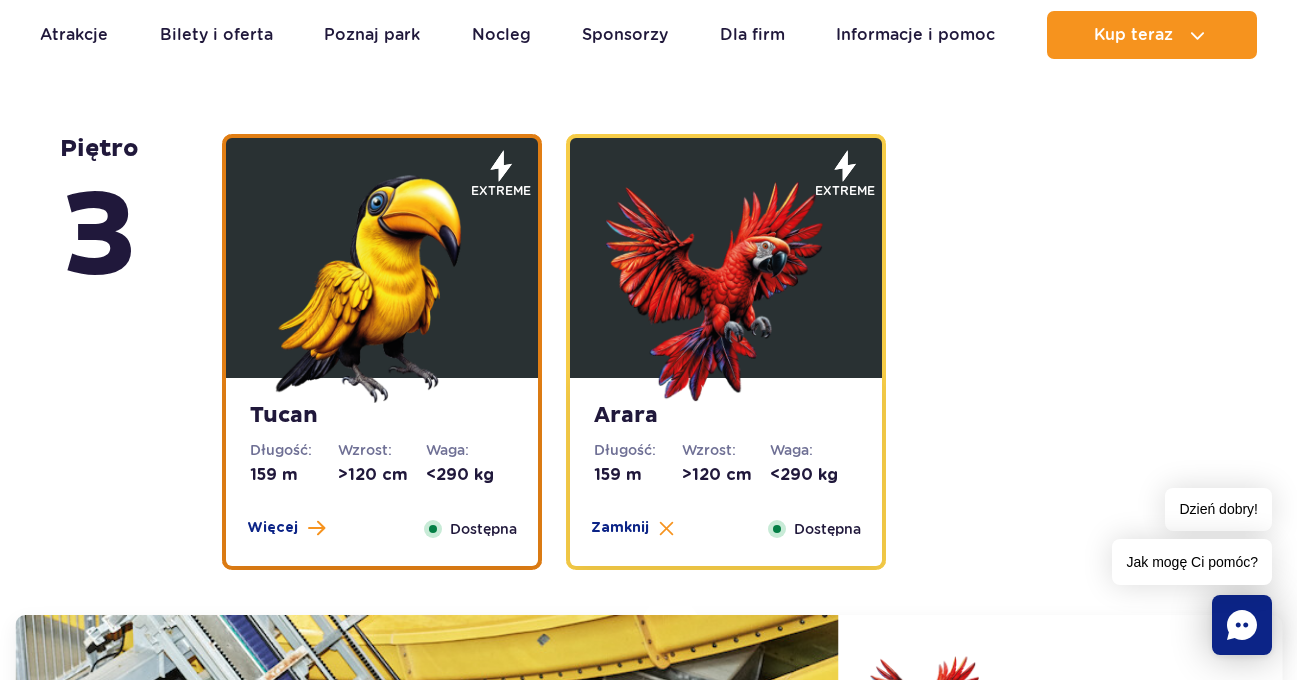scroll, scrollTop: 2769, scrollLeft: 0, axis: vertical 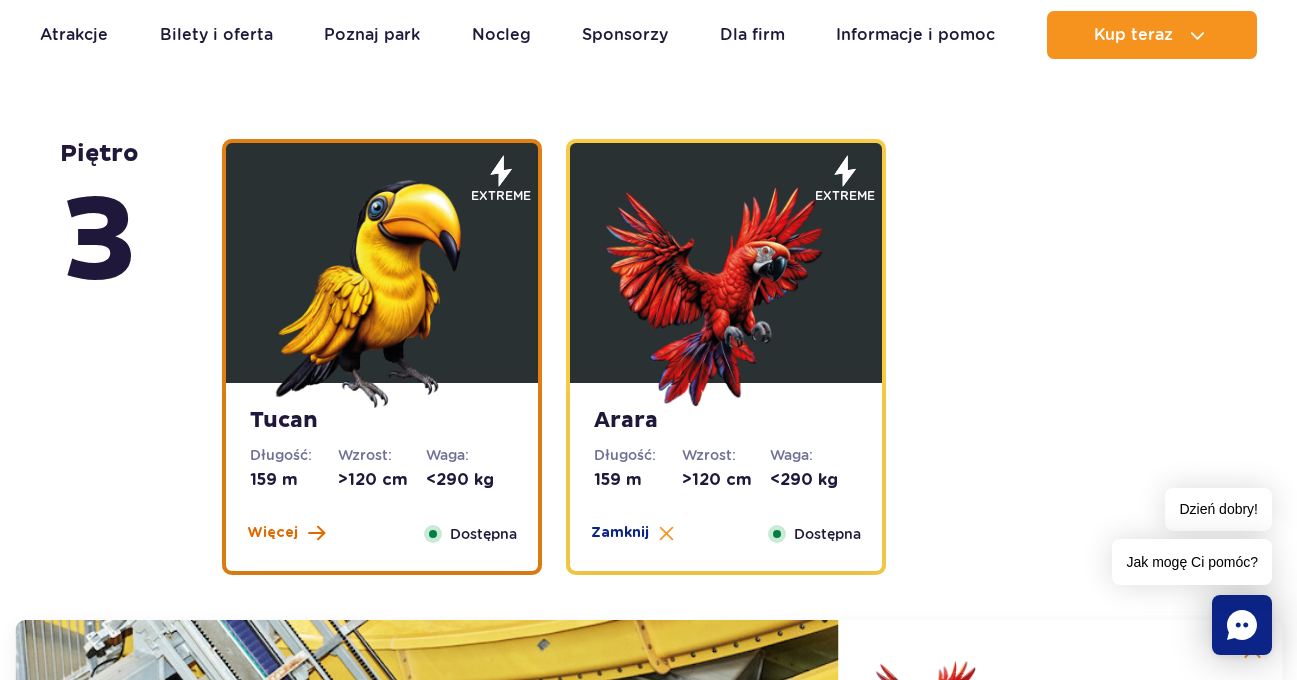 click on "Więcej" at bounding box center (286, 533) 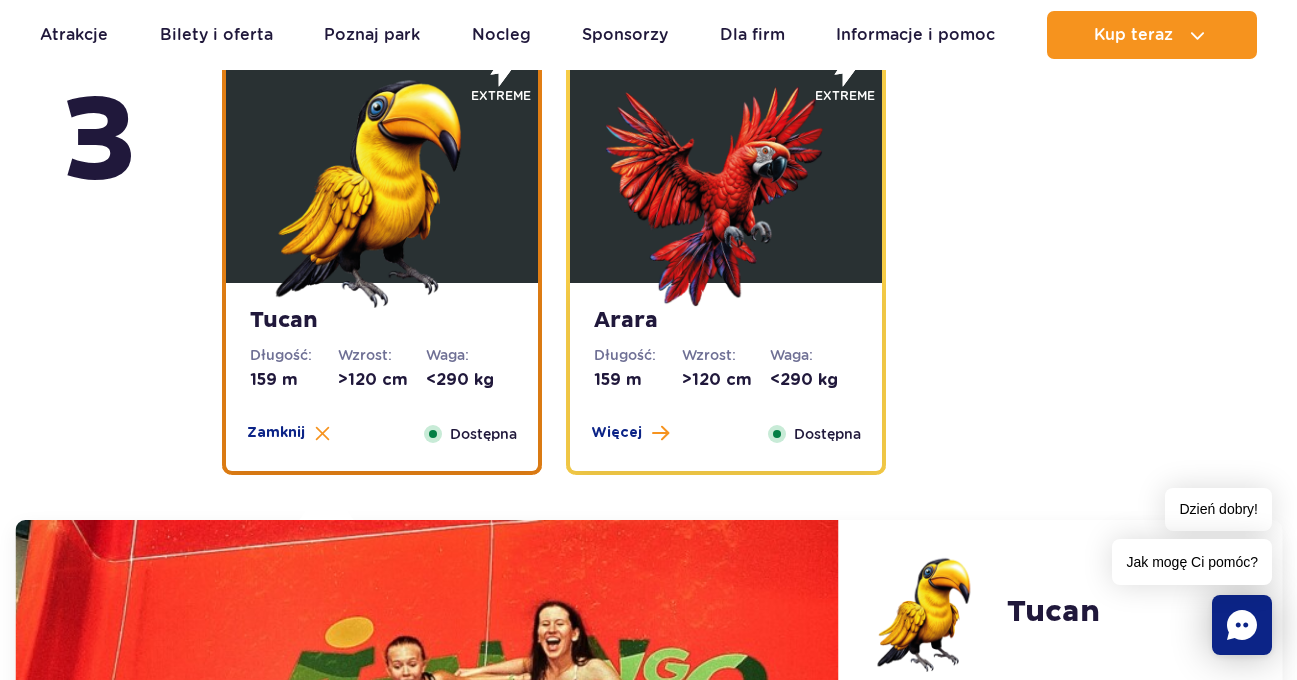 scroll, scrollTop: 2369, scrollLeft: 0, axis: vertical 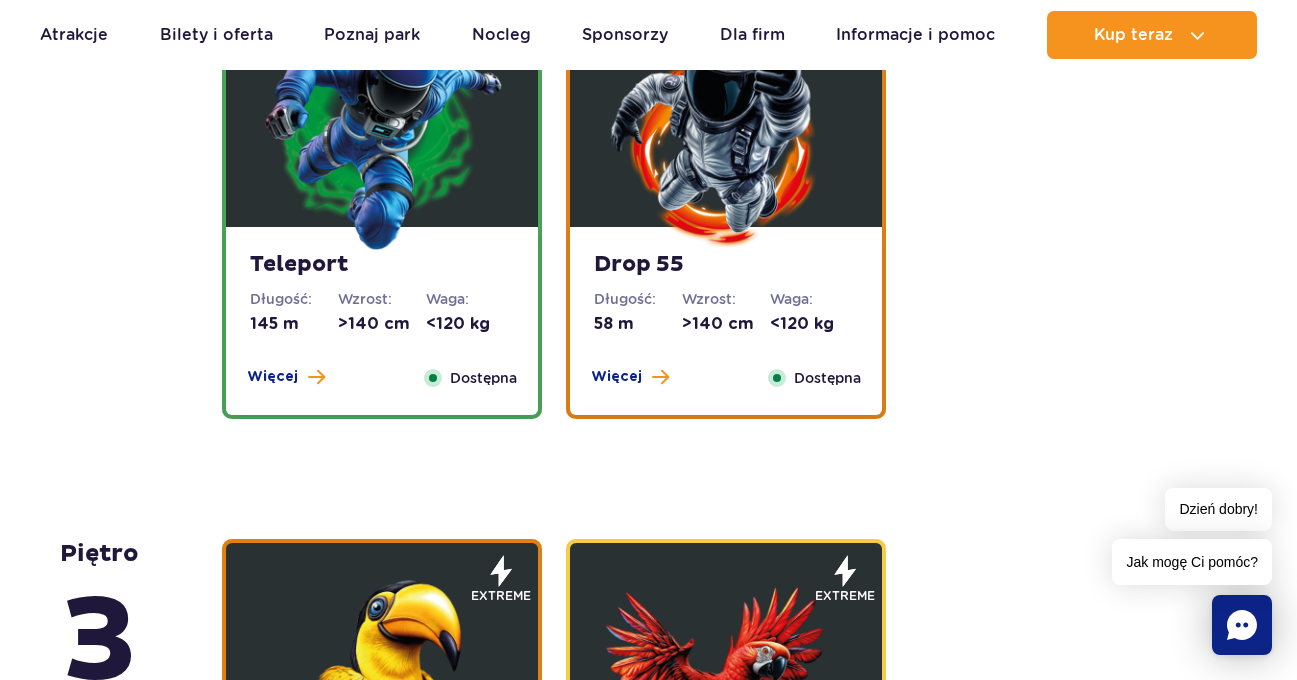 click on "Teleport
Długość:
145 m
Wzrost:
>140 cm
Waga:
<120 kg
Więcej
Zamknij
Dostępna" at bounding box center (382, 321) 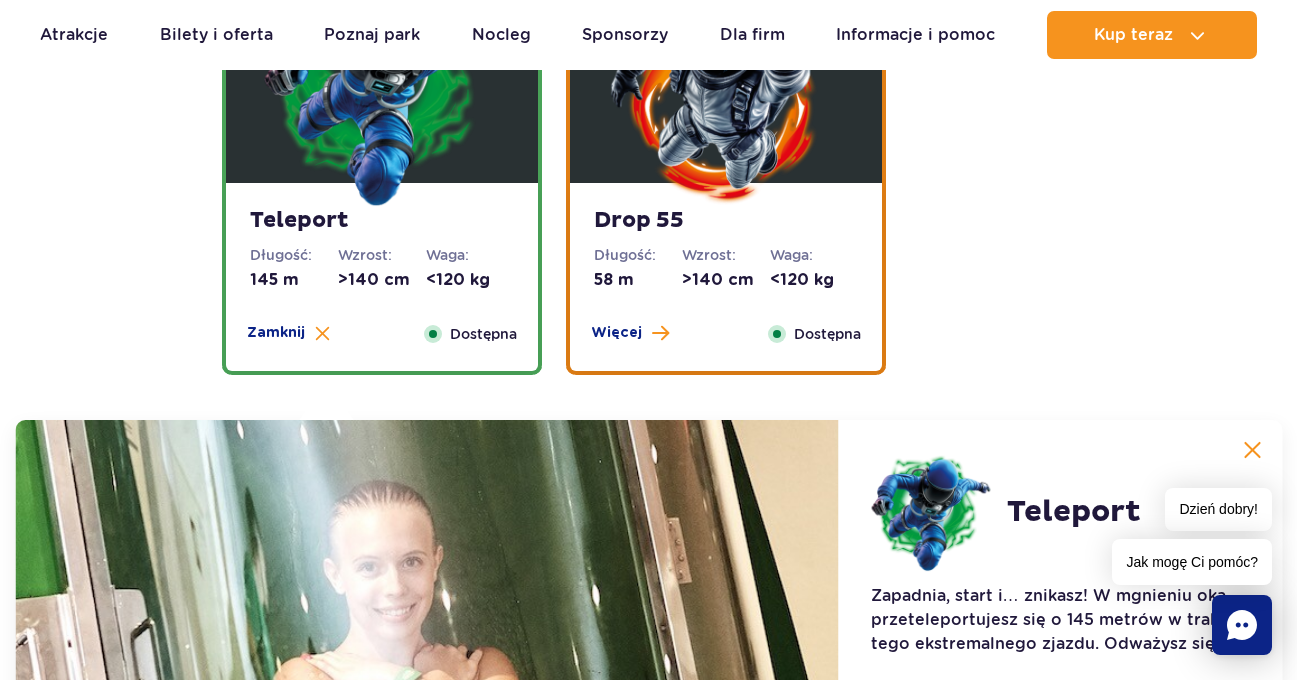 click on "Drop 55
Długość:
58 m
Wzrost:
>140 cm
Waga:
<120 kg
Więcej
Zamknij
Dostępna" at bounding box center (726, 277) 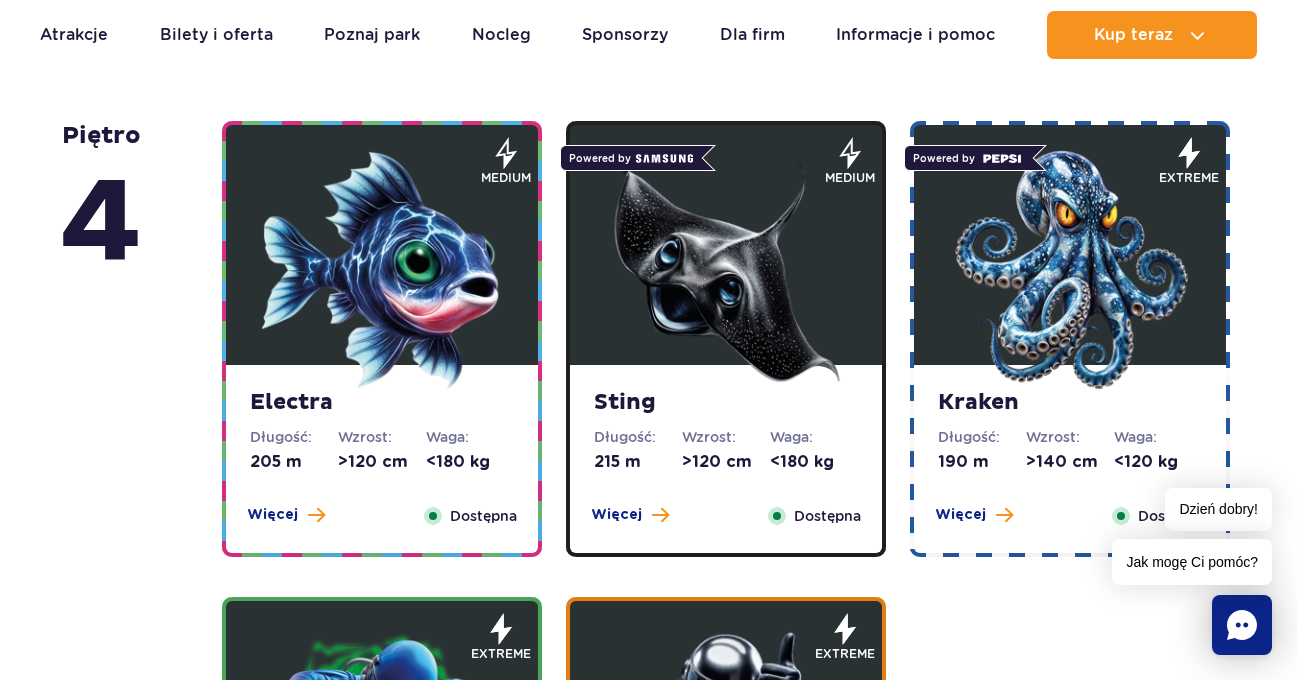 scroll, scrollTop: 1713, scrollLeft: 0, axis: vertical 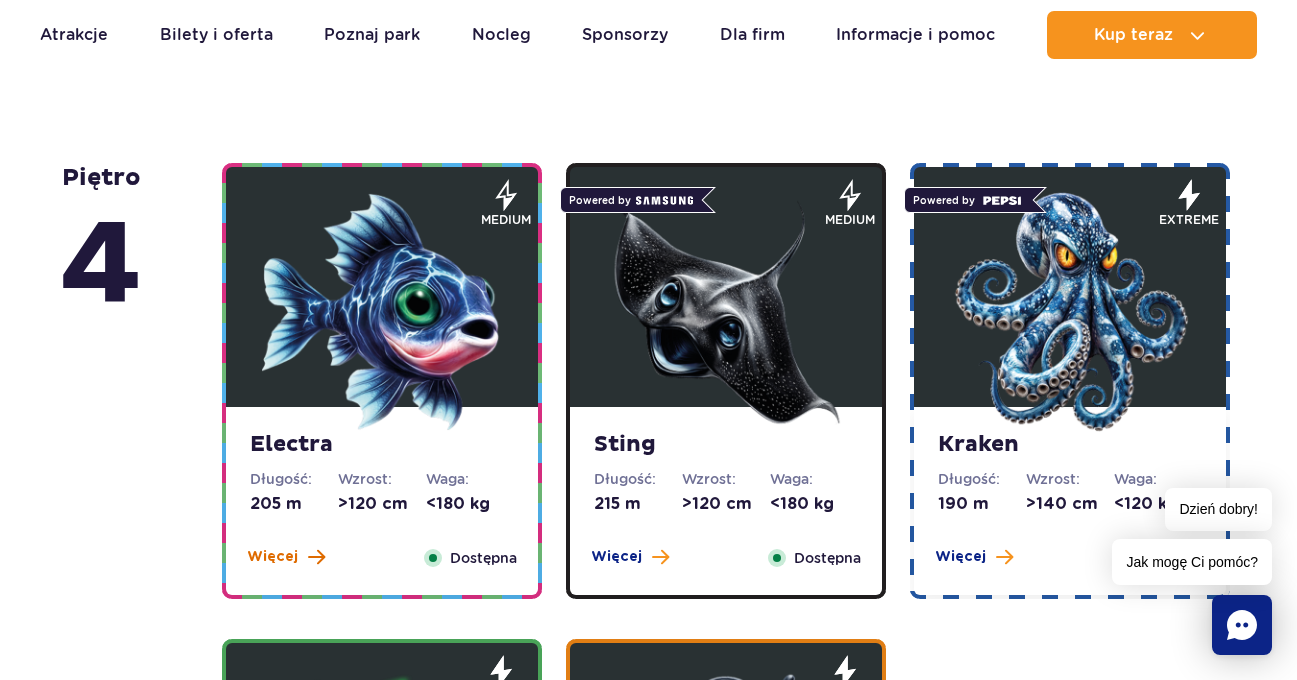 click on "Więcej" at bounding box center [286, 557] 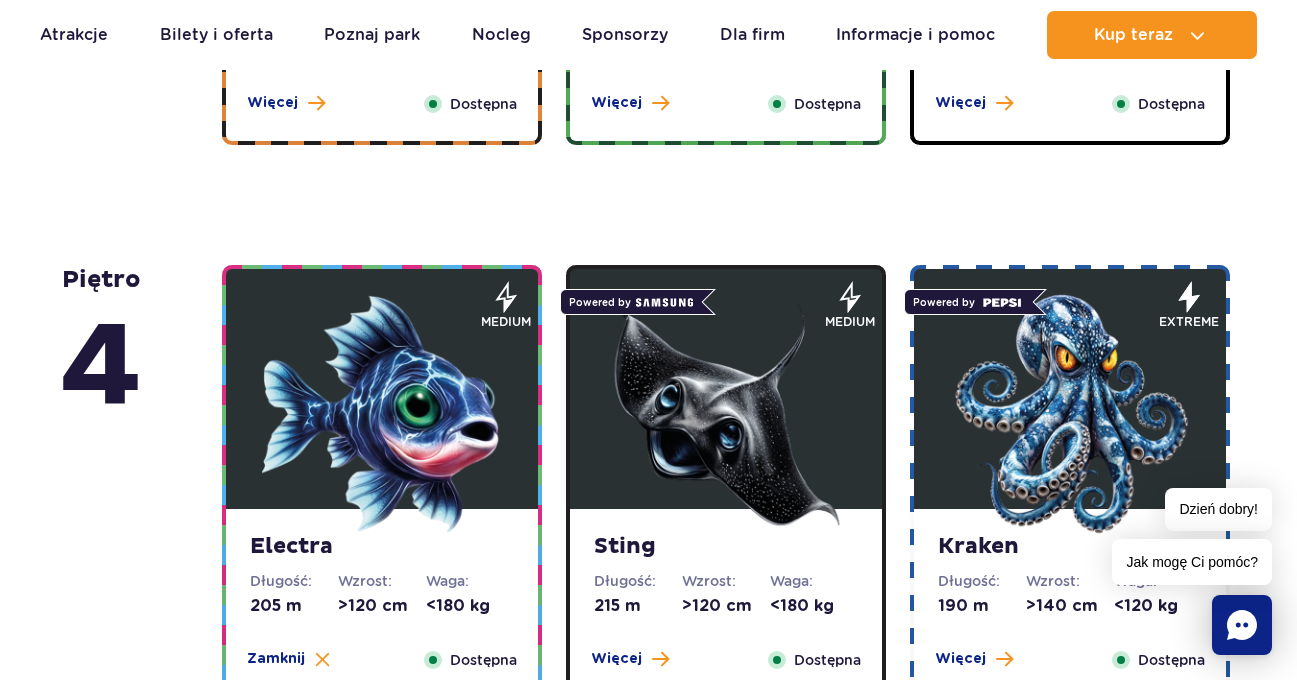 scroll, scrollTop: 1537, scrollLeft: 0, axis: vertical 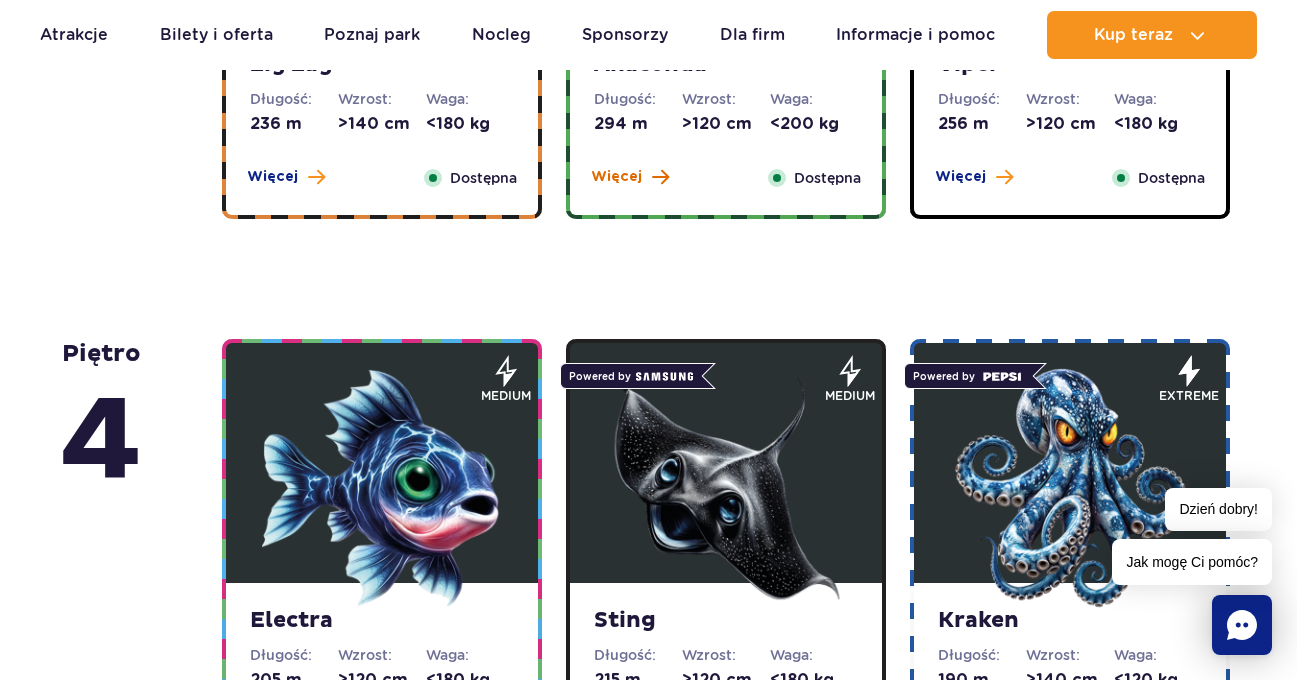 click on "Więcej" at bounding box center (616, 177) 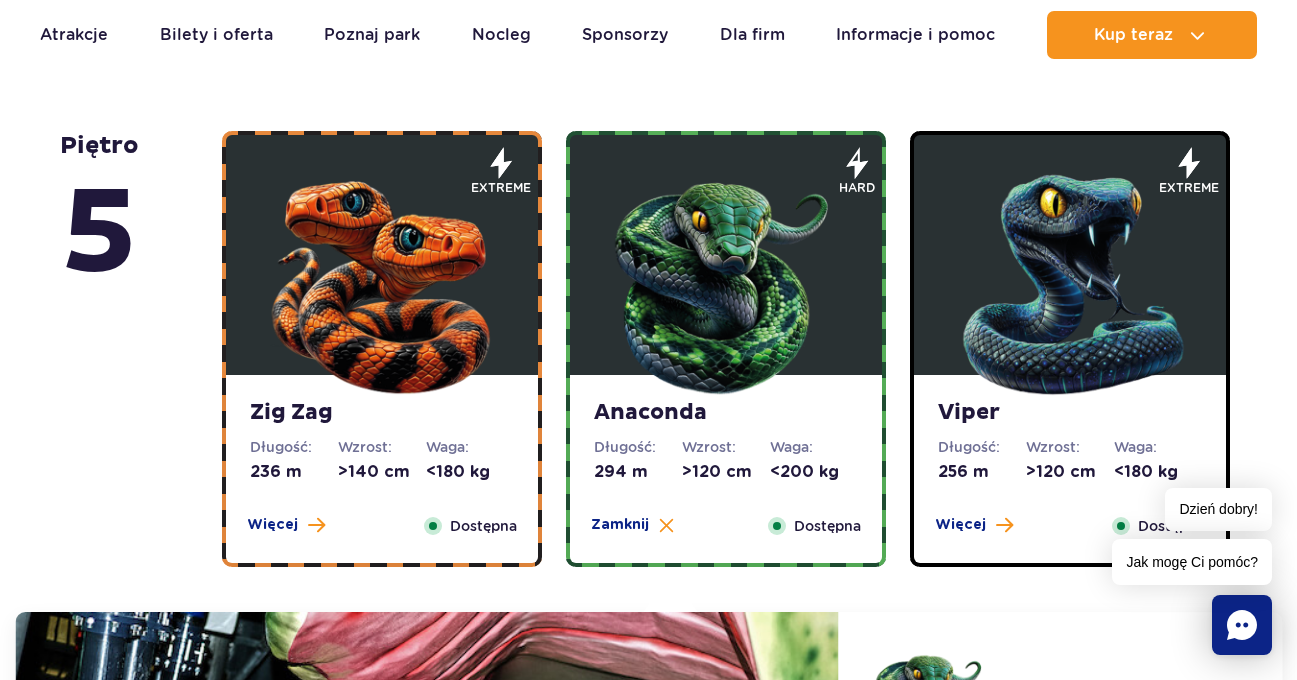 scroll, scrollTop: 1181, scrollLeft: 0, axis: vertical 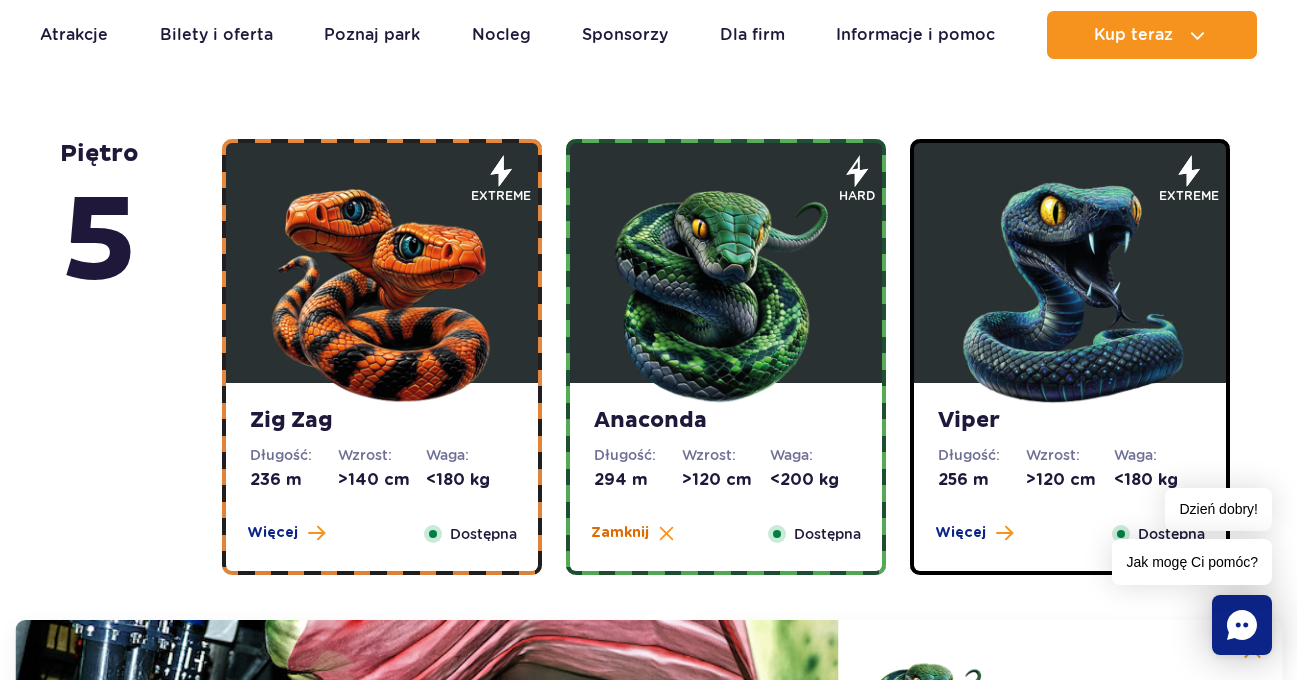 click on "Zamknij" at bounding box center [632, 533] 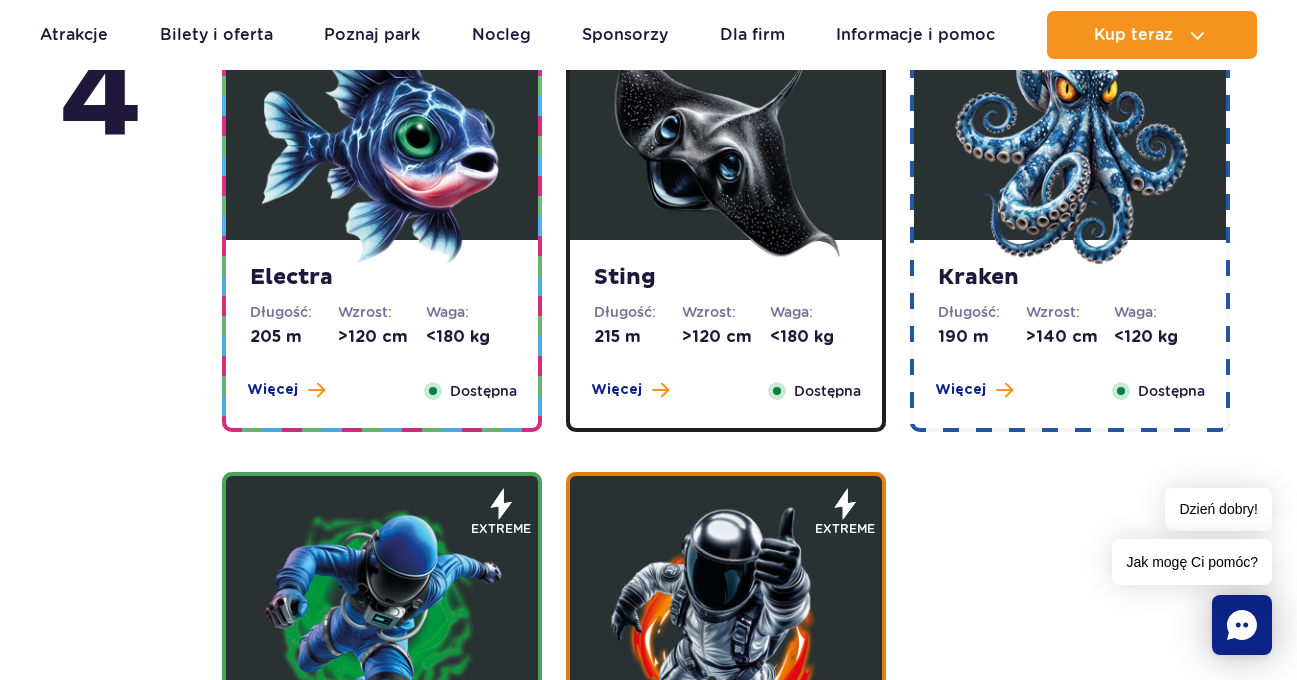 scroll, scrollTop: 1881, scrollLeft: 0, axis: vertical 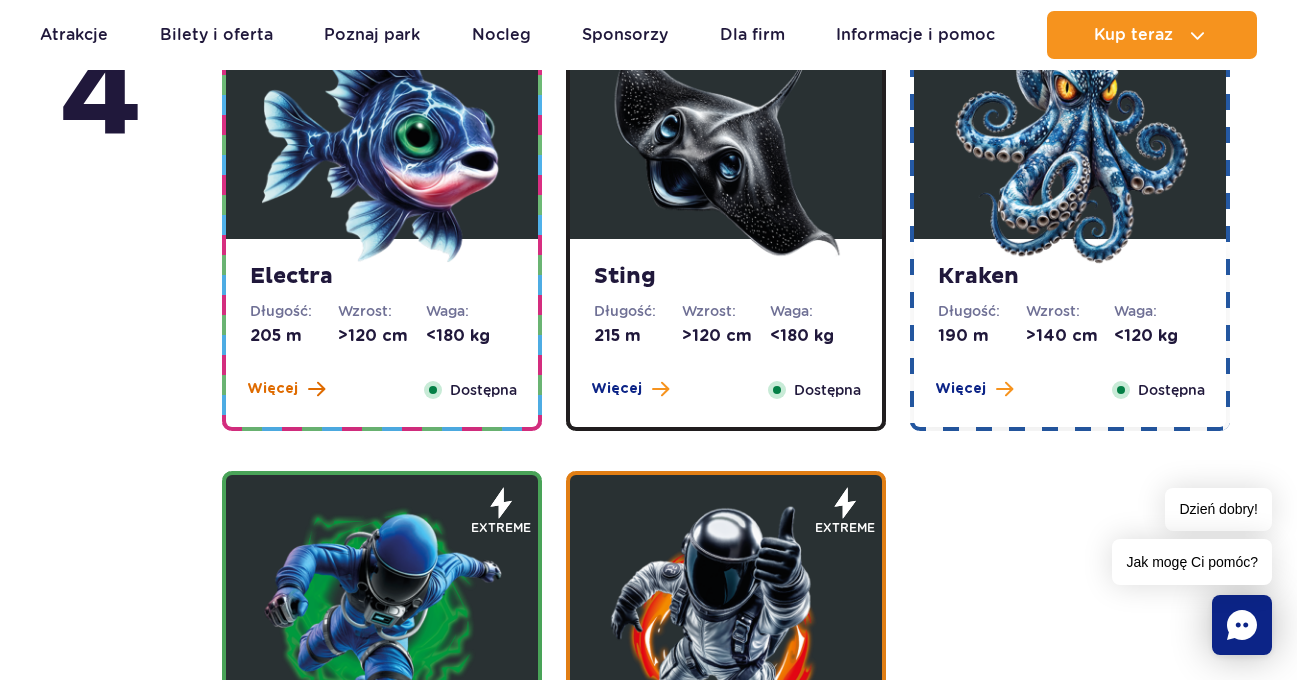 click on "Więcej" at bounding box center (272, 389) 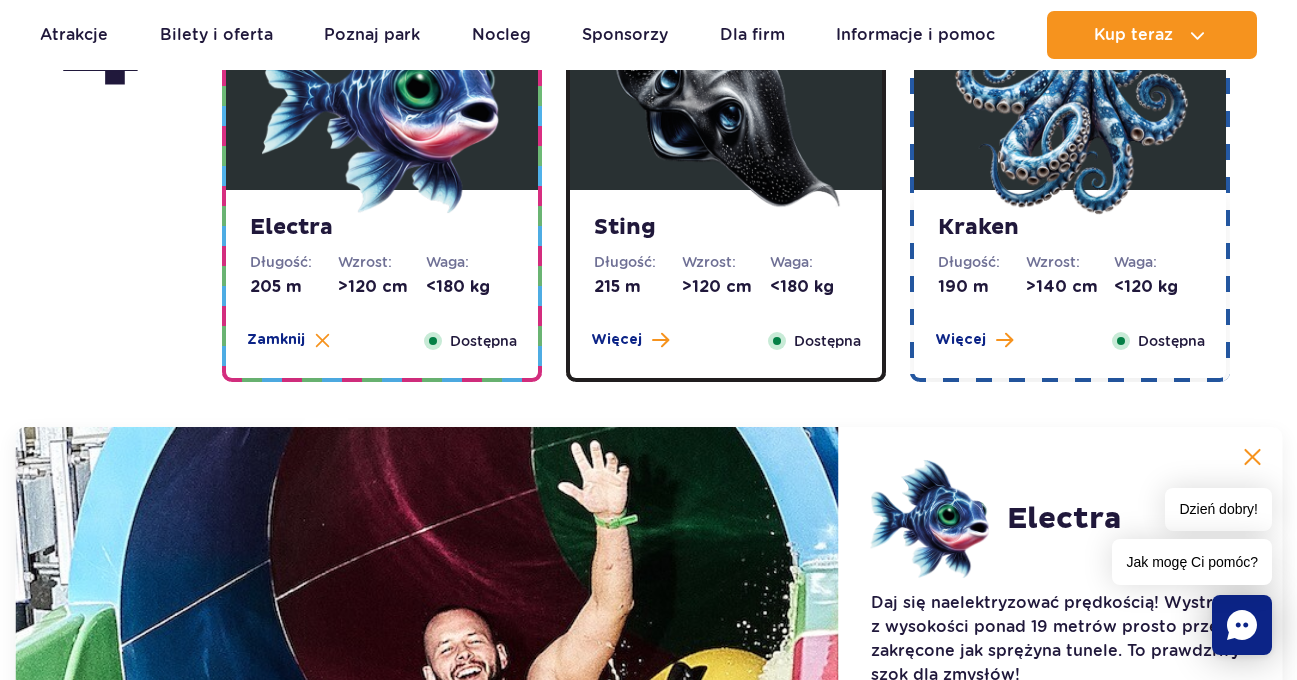 scroll, scrollTop: 1937, scrollLeft: 0, axis: vertical 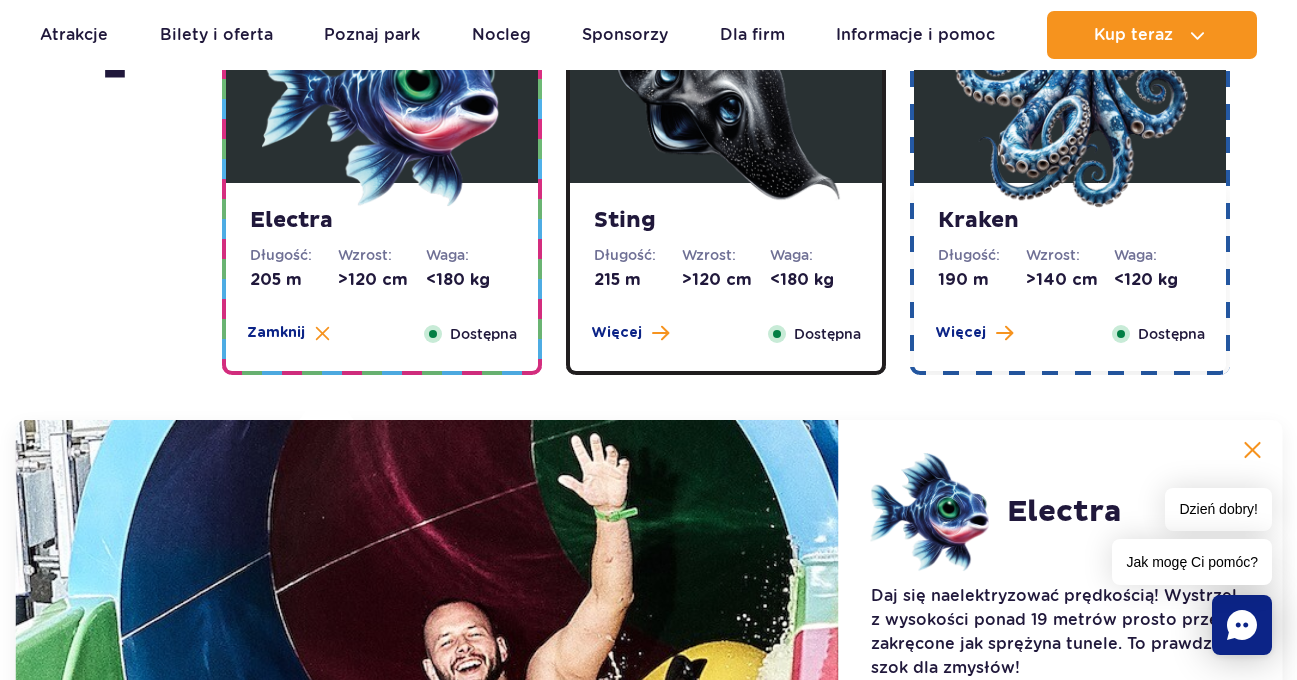click on "Sting
Długość:
215 m
Wzrost:
>120 cm
Waga:
<180 kg
Więcej
Zamknij
Dostępna" at bounding box center [726, 277] 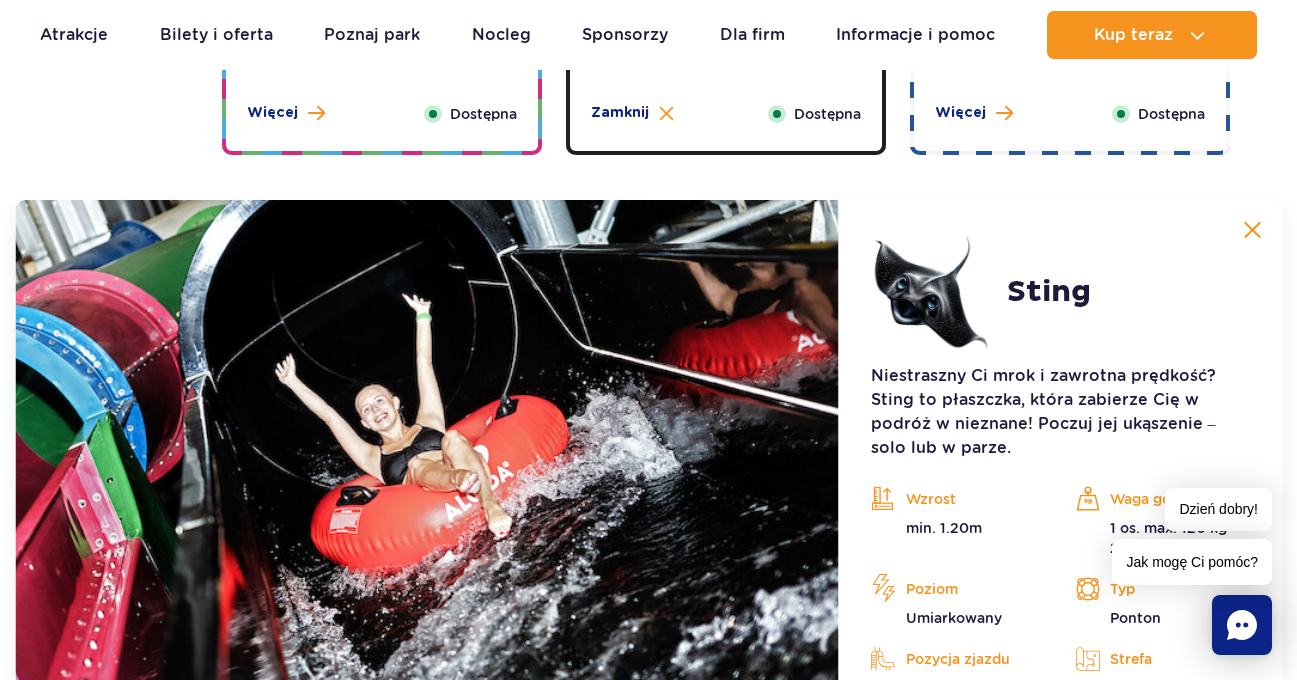 scroll, scrollTop: 1737, scrollLeft: 0, axis: vertical 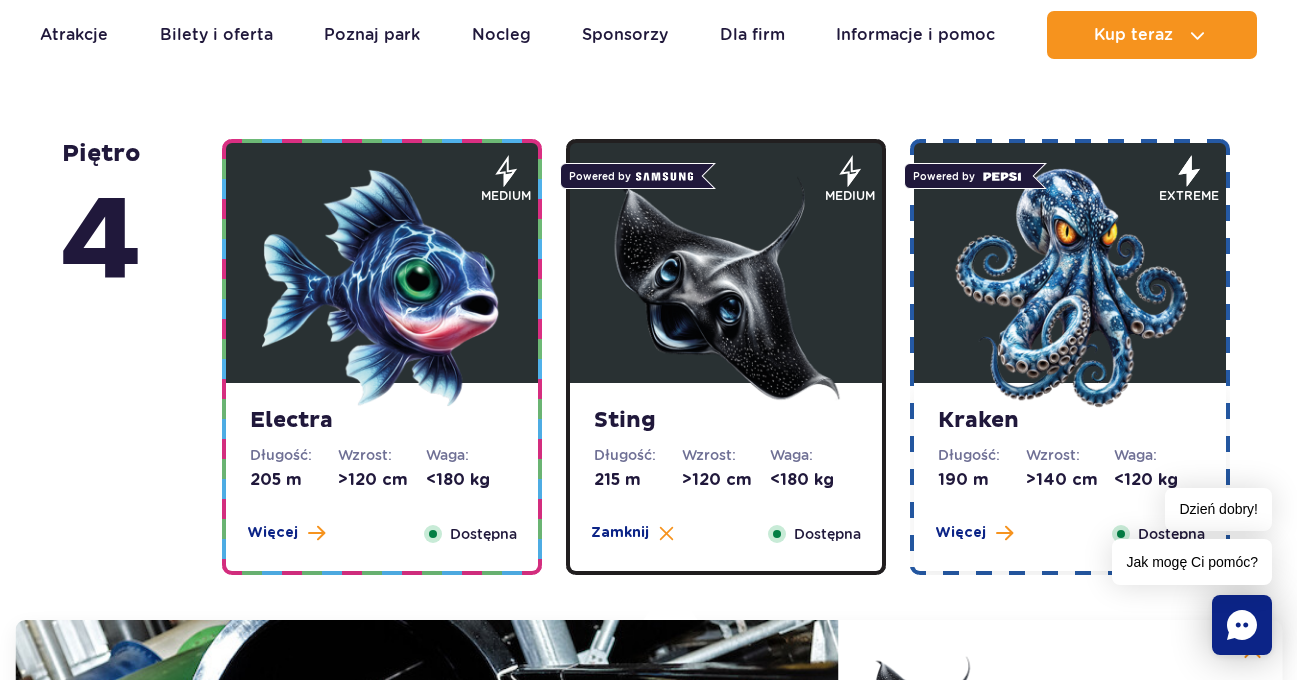 click on "Kraken
Długość:
190 m
Wzrost:
>140 cm
Waga:
<120 kg
Więcej
Zamknij
Dostępna" at bounding box center [1070, 477] 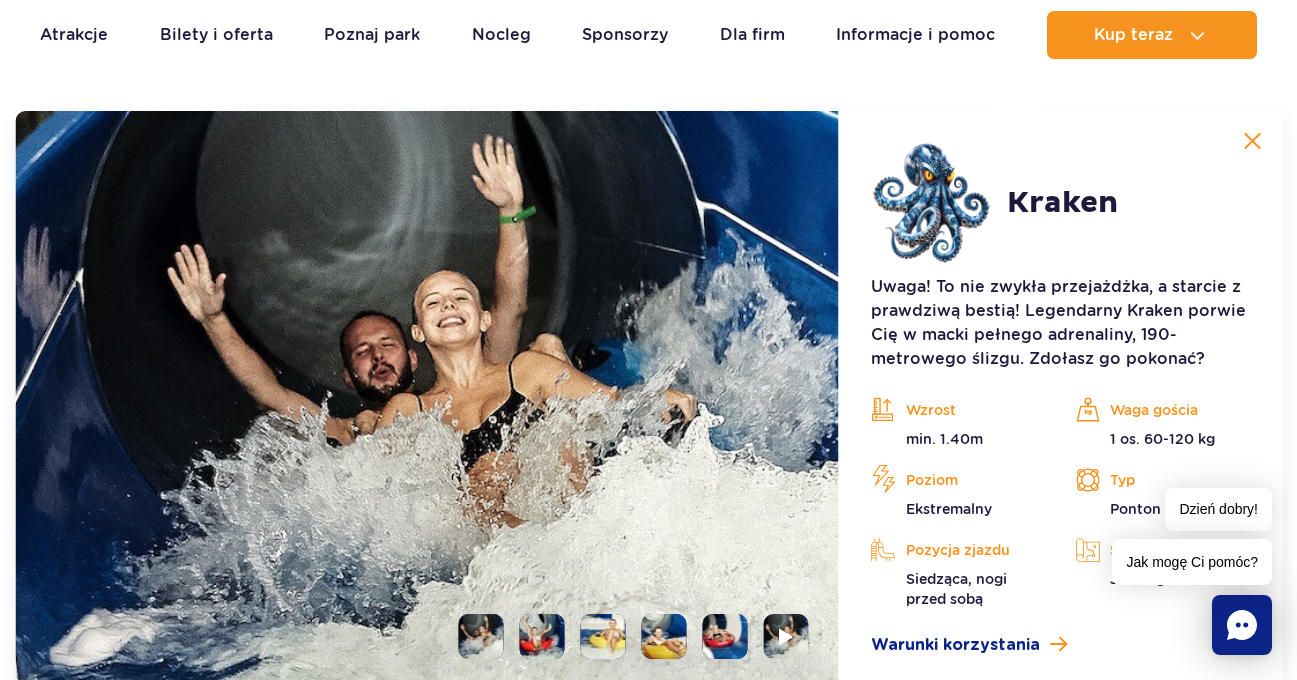 scroll, scrollTop: 2237, scrollLeft: 0, axis: vertical 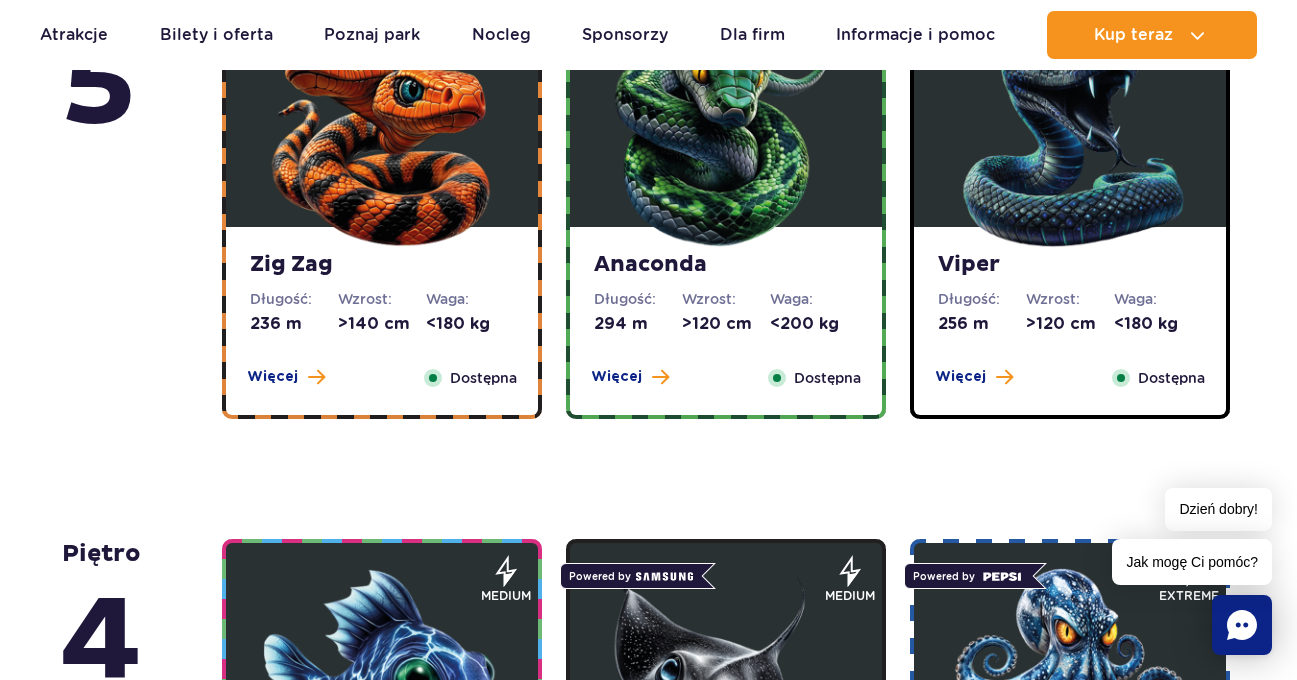 click on "Viper
Długość:
256 m
Wzrost:
>120 cm
Waga:
<180 kg
Więcej
Zamknij
Dostępna" at bounding box center (1070, 321) 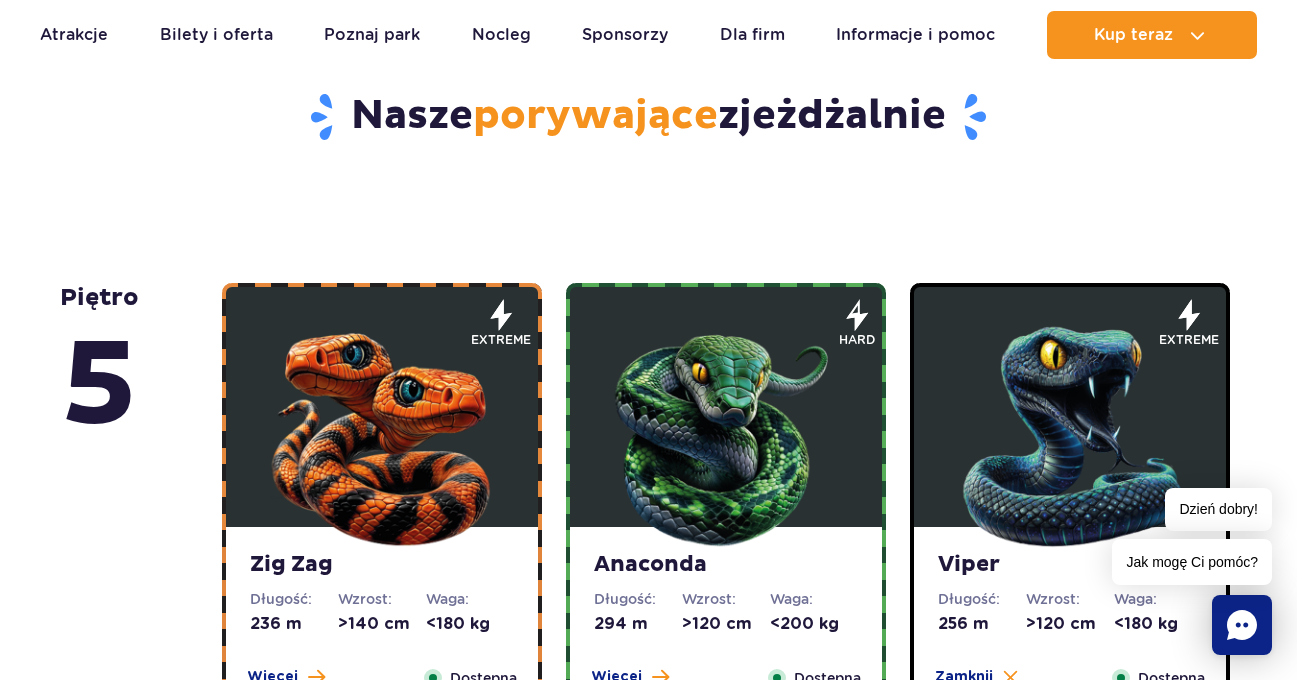 scroll, scrollTop: 881, scrollLeft: 0, axis: vertical 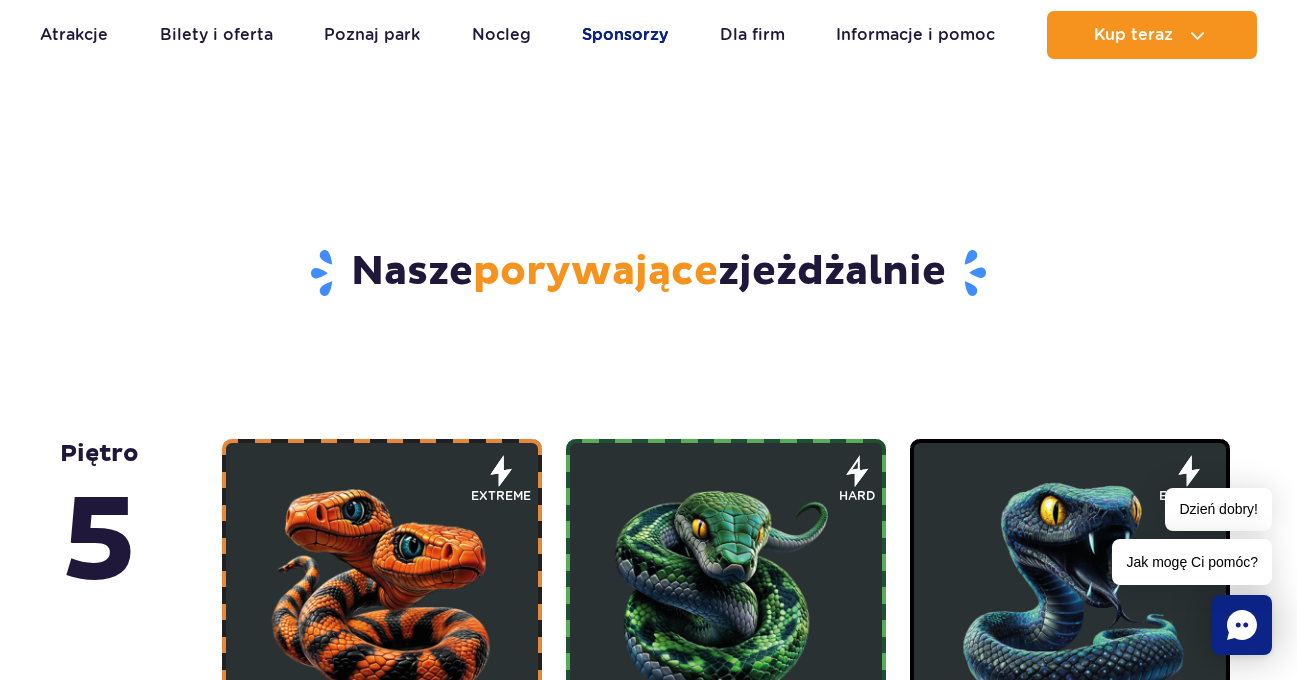 click on "Sponsorzy" at bounding box center (625, 35) 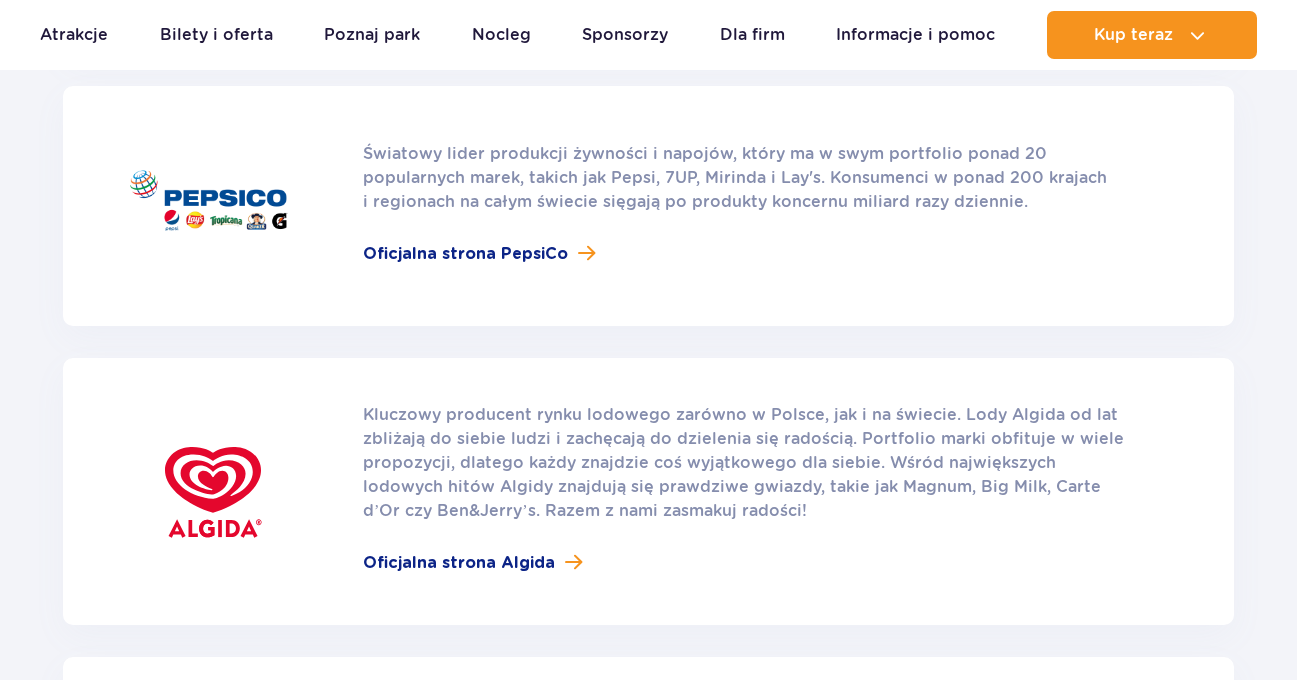 scroll, scrollTop: 0, scrollLeft: 0, axis: both 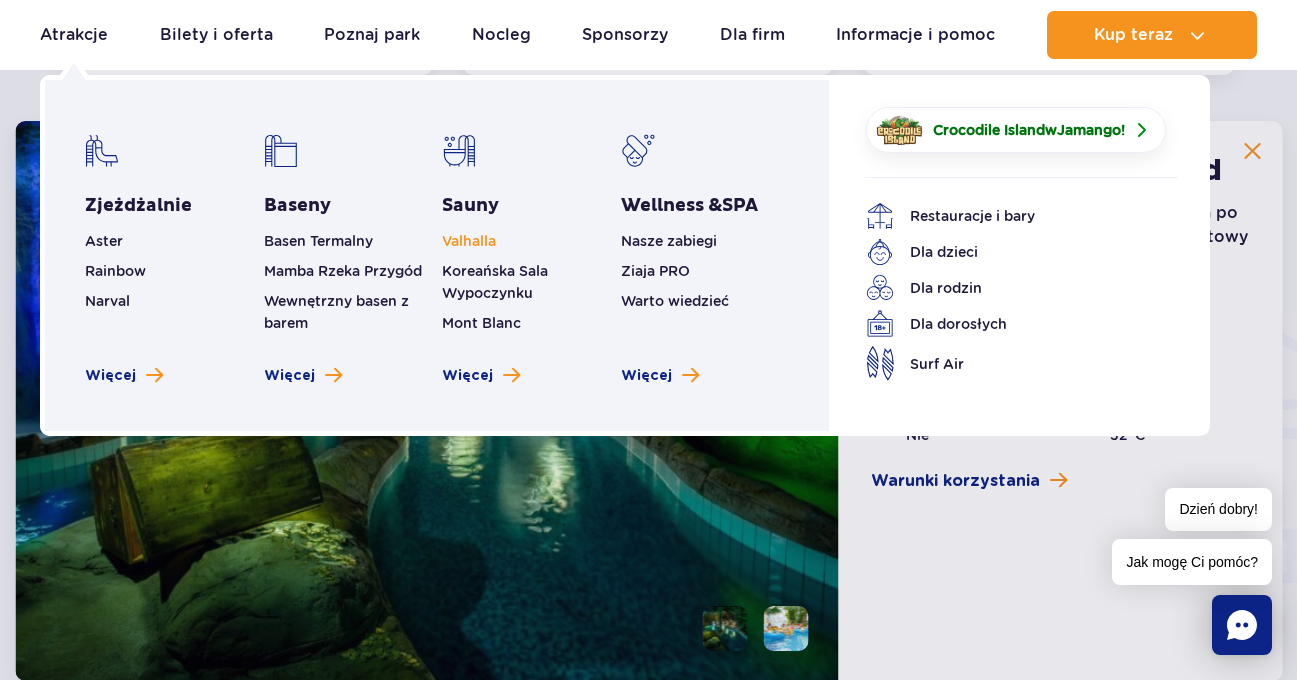 click on "Valhalla" at bounding box center [469, 241] 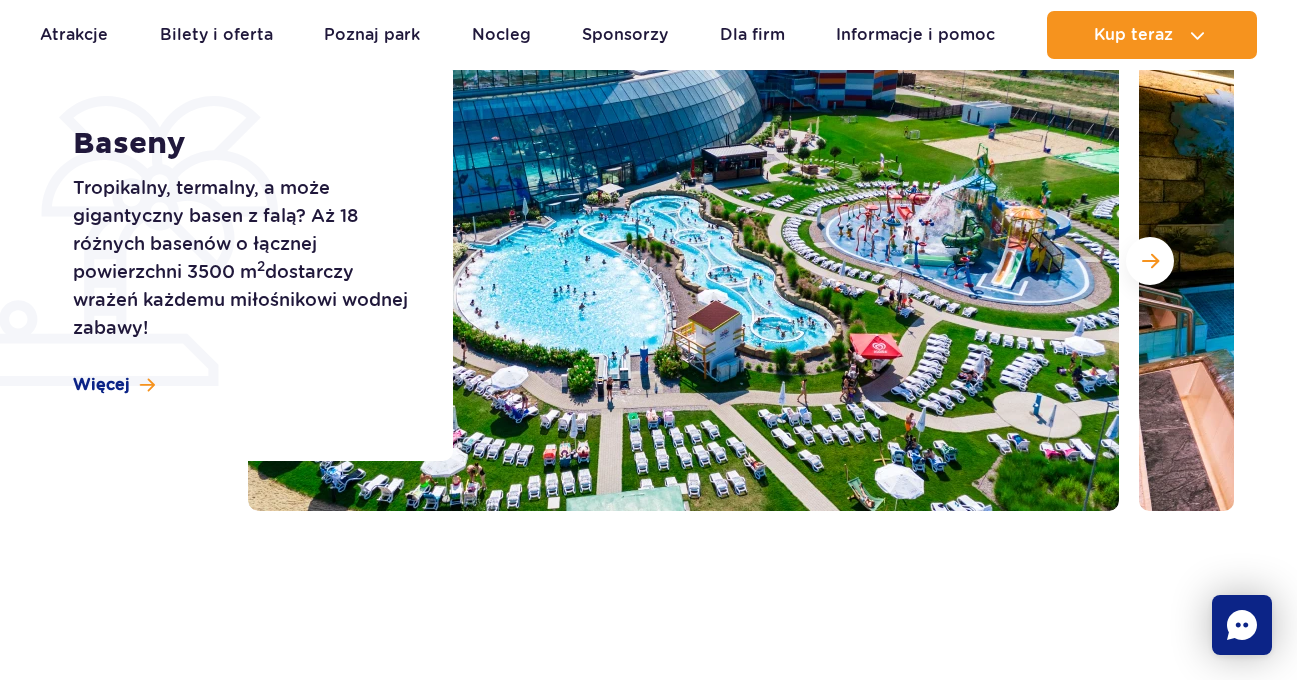 scroll, scrollTop: 200, scrollLeft: 0, axis: vertical 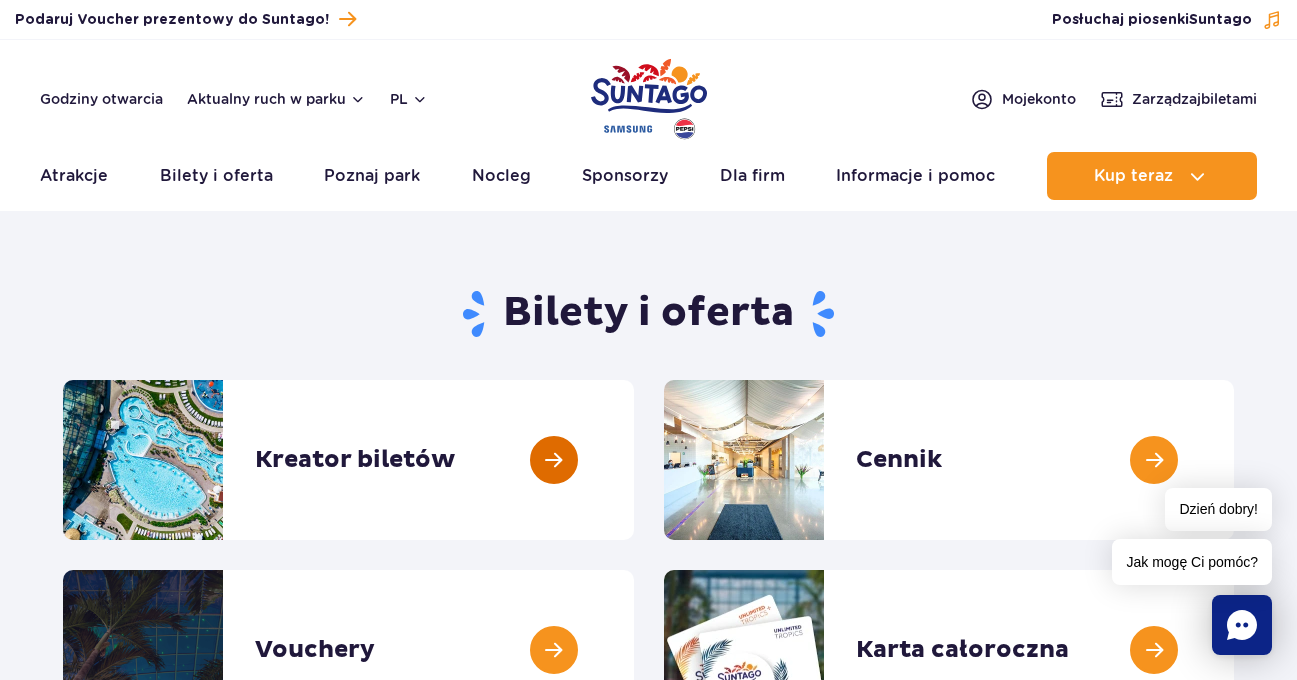 click at bounding box center [634, 460] 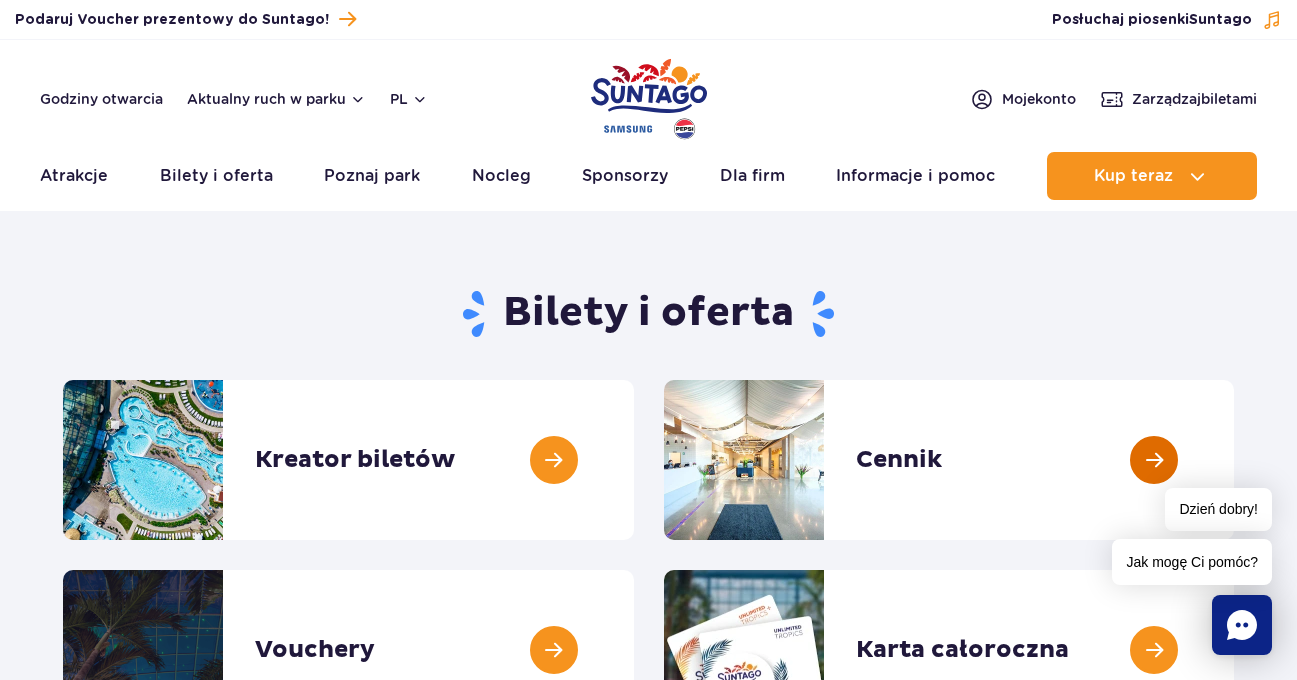 click at bounding box center (1234, 460) 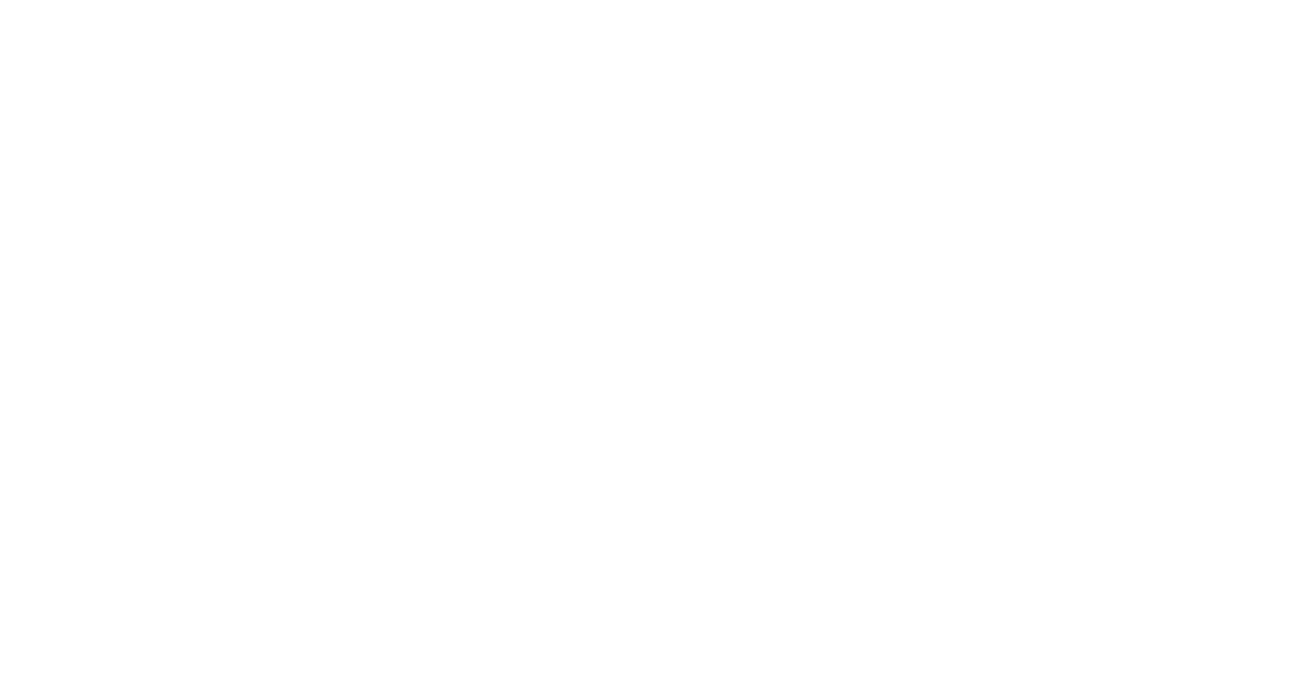 scroll, scrollTop: 0, scrollLeft: 0, axis: both 